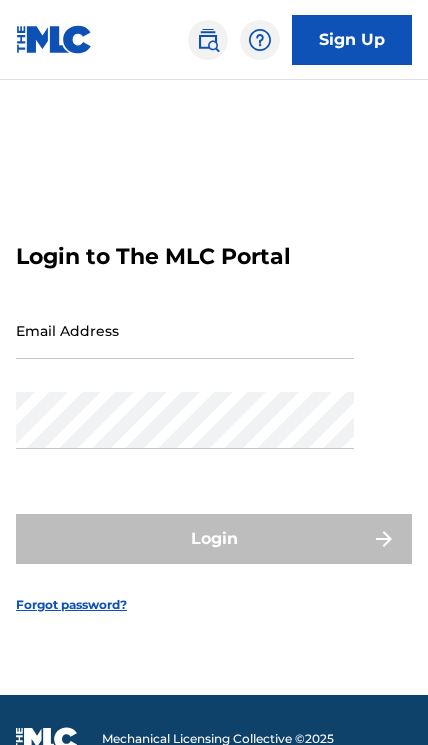 scroll, scrollTop: 0, scrollLeft: 0, axis: both 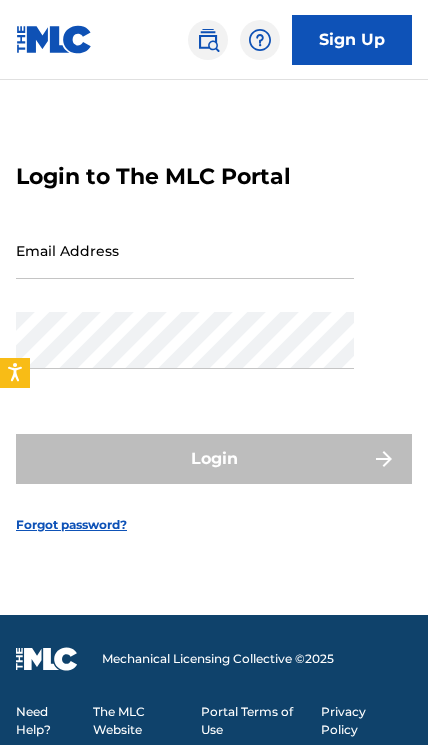 click on "Sign Up" at bounding box center (352, 40) 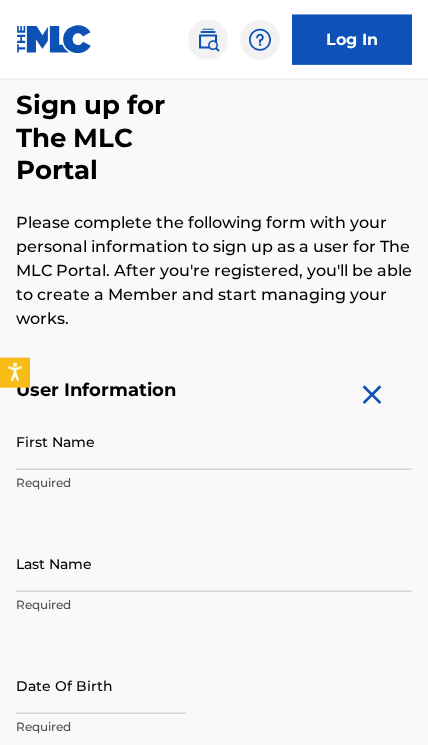 scroll, scrollTop: 163, scrollLeft: 0, axis: vertical 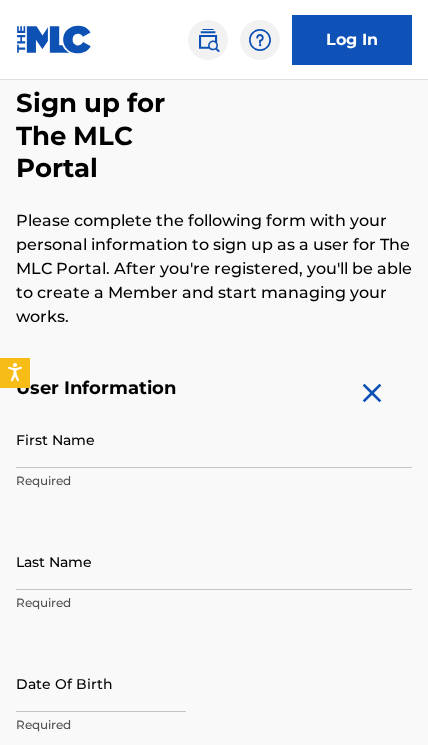 click on "First Name" at bounding box center [214, 439] 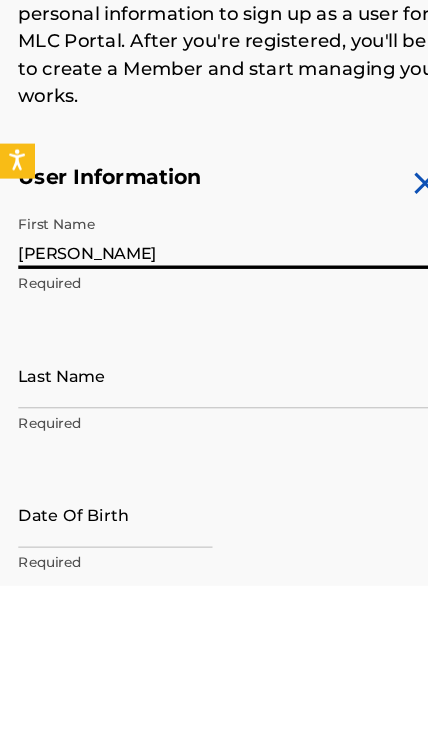 type on "[PERSON_NAME]" 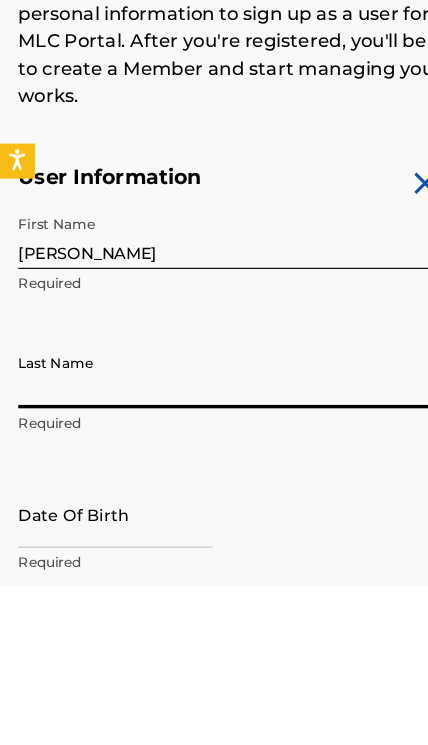 scroll, scrollTop: 181, scrollLeft: 0, axis: vertical 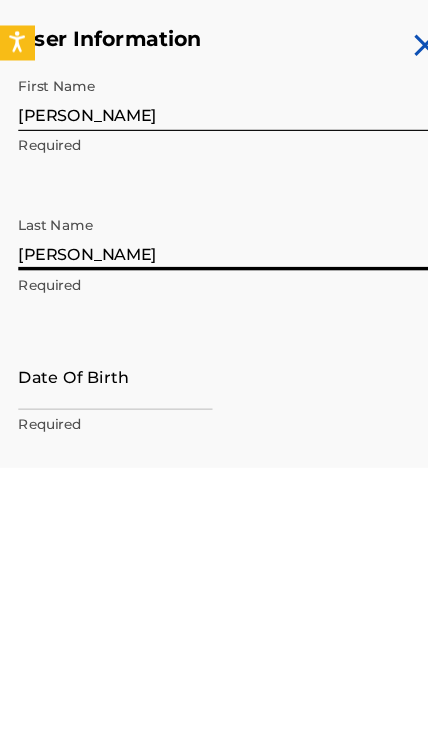 type on "[PERSON_NAME]" 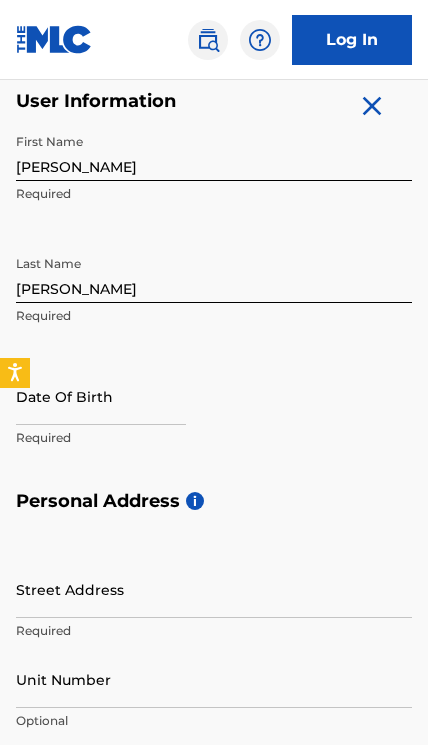 click at bounding box center (101, 396) 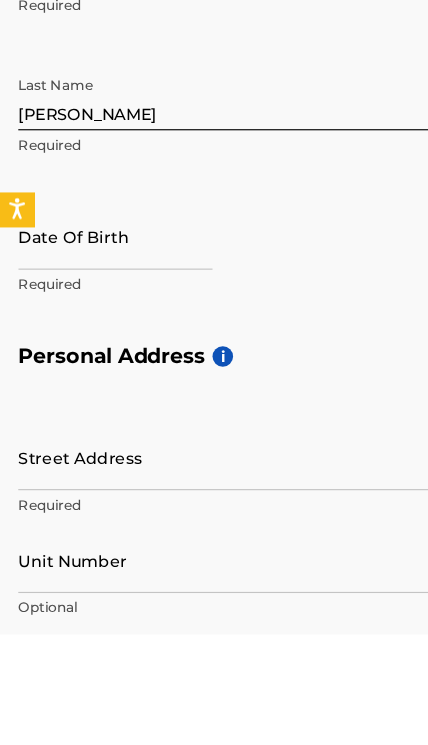 select on "6" 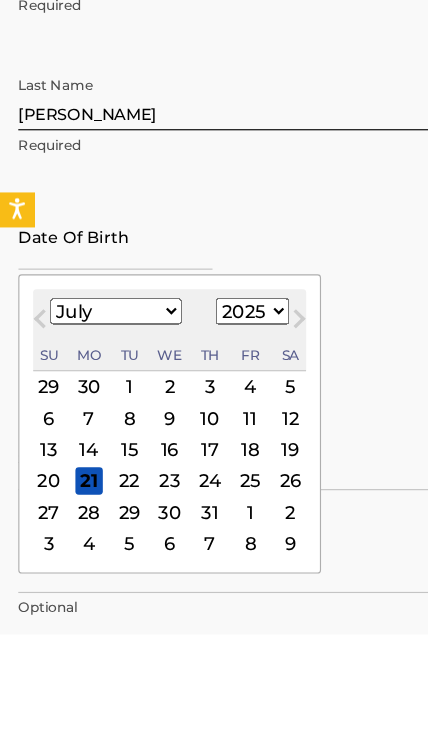 click on "January February March April May June July August September October November December" at bounding box center (101, 462) 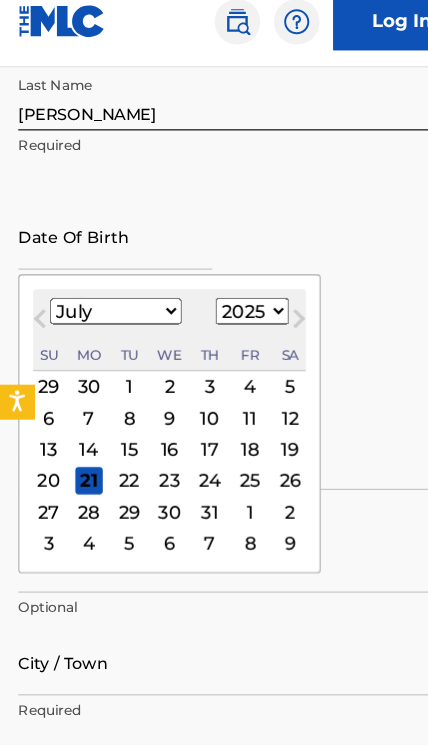 click on "January February March April May June July August September October November December" at bounding box center (101, 293) 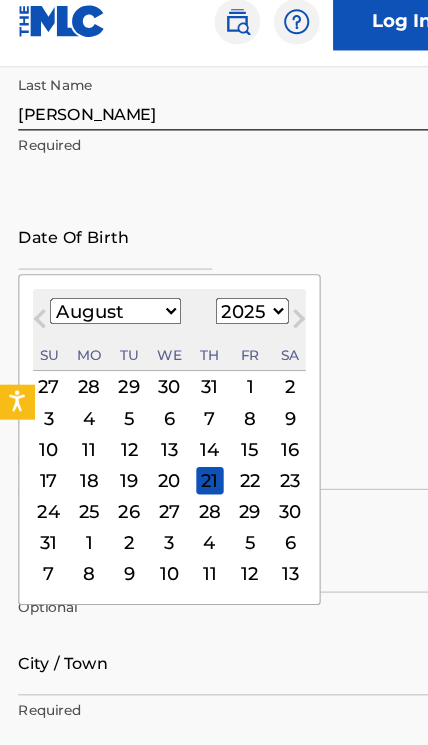 click on "5" at bounding box center [113, 387] 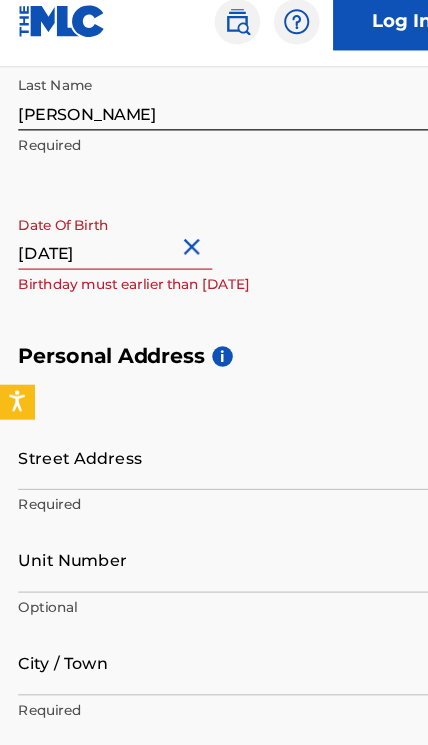click on "First Name Gregory Required Last Name Cox Required Date Of Birth August 5 2025 Birthday must earlier than today" at bounding box center (214, 139) 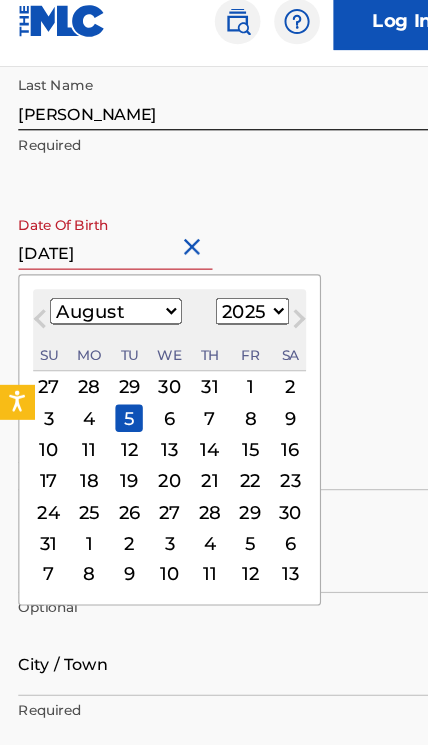 click on "1899 1900 1901 1902 1903 1904 1905 1906 1907 1908 1909 1910 1911 1912 1913 1914 1915 1916 1917 1918 1919 1920 1921 1922 1923 1924 1925 1926 1927 1928 1929 1930 1931 1932 1933 1934 1935 1936 1937 1938 1939 1940 1941 1942 1943 1944 1945 1946 1947 1948 1949 1950 1951 1952 1953 1954 1955 1956 1957 1958 1959 1960 1961 1962 1963 1964 1965 1966 1967 1968 1969 1970 1971 1972 1973 1974 1975 1976 1977 1978 1979 1980 1981 1982 1983 1984 1985 1986 1987 1988 1989 1990 1991 1992 1993 1994 1995 1996 1997 1998 1999 2000 2001 2002 2003 2004 2005 2006 2007 2008 2009 2010 2011 2012 2013 2014 2015 2016 2017 2018 2019 2020 2021 2022 2023 2024 2025 2026 2027 2028 2029 2030 2031 2032 2033 2034 2035 2036 2037 2038 2039 2040 2041 2042 2043 2044 2045 2046 2047 2048 2049 2050 2051 2052 2053 2054 2055 2056 2057 2058 2059 2060 2061 2062 2063 2064 2065 2066 2067 2068 2069 2070 2071 2072 2073 2074 2075 2076 2077 2078 2079 2080 2081 2082 2083 2084 2085 2086 2087 2088 2089 2090 2091 2092 2093 2094 2095 2096 2097 2098 2099 2100" at bounding box center [221, 293] 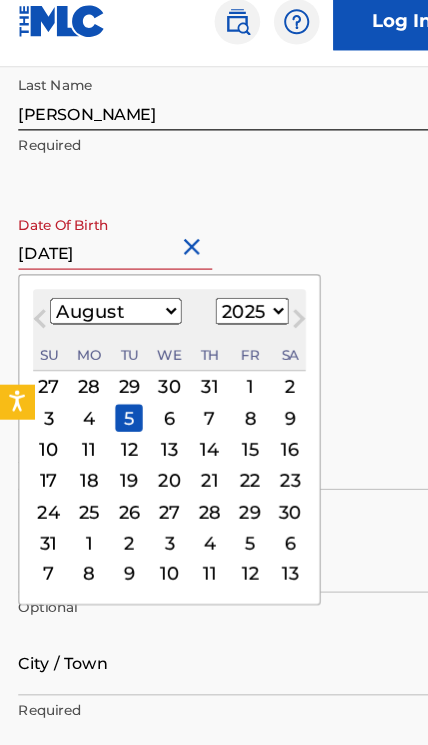 click on "1899 1900 1901 1902 1903 1904 1905 1906 1907 1908 1909 1910 1911 1912 1913 1914 1915 1916 1917 1918 1919 1920 1921 1922 1923 1924 1925 1926 1927 1928 1929 1930 1931 1932 1933 1934 1935 1936 1937 1938 1939 1940 1941 1942 1943 1944 1945 1946 1947 1948 1949 1950 1951 1952 1953 1954 1955 1956 1957 1958 1959 1960 1961 1962 1963 1964 1965 1966 1967 1968 1969 1970 1971 1972 1973 1974 1975 1976 1977 1978 1979 1980 1981 1982 1983 1984 1985 1986 1987 1988 1989 1990 1991 1992 1993 1994 1995 1996 1997 1998 1999 2000 2001 2002 2003 2004 2005 2006 2007 2008 2009 2010 2011 2012 2013 2014 2015 2016 2017 2018 2019 2020 2021 2022 2023 2024 2025 2026 2027 2028 2029 2030 2031 2032 2033 2034 2035 2036 2037 2038 2039 2040 2041 2042 2043 2044 2045 2046 2047 2048 2049 2050 2051 2052 2053 2054 2055 2056 2057 2058 2059 2060 2061 2062 2063 2064 2065 2066 2067 2068 2069 2070 2071 2072 2073 2074 2075 2076 2077 2078 2079 2080 2081 2082 2083 2084 2085 2086 2087 2088 2089 2090 2091 2092 2093 2094 2095 2096 2097 2098 2099 2100" at bounding box center (221, 293) 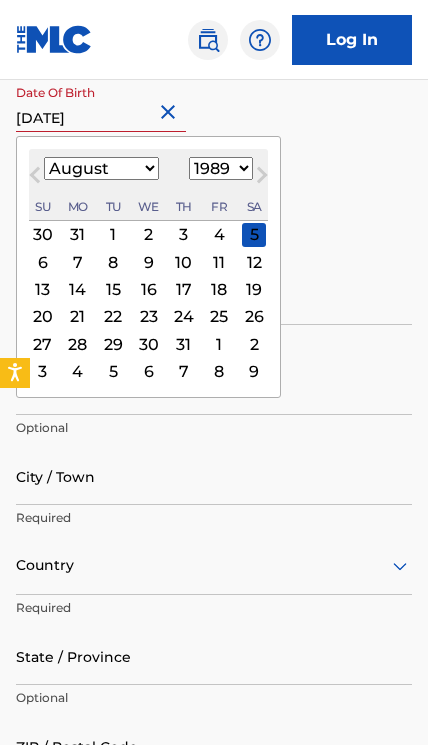 click on "City / Town" at bounding box center [214, 476] 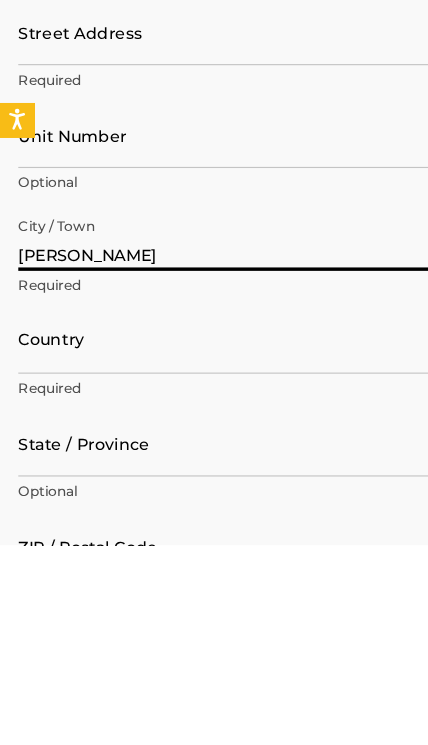 type on "J" 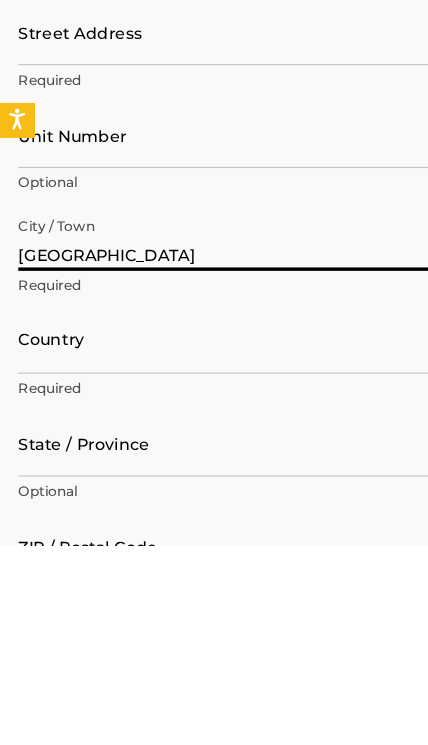 type on "[GEOGRAPHIC_DATA]" 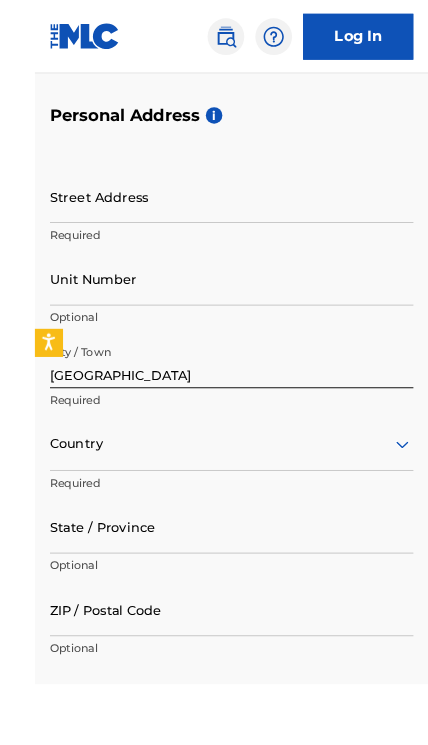 scroll, scrollTop: 949, scrollLeft: 0, axis: vertical 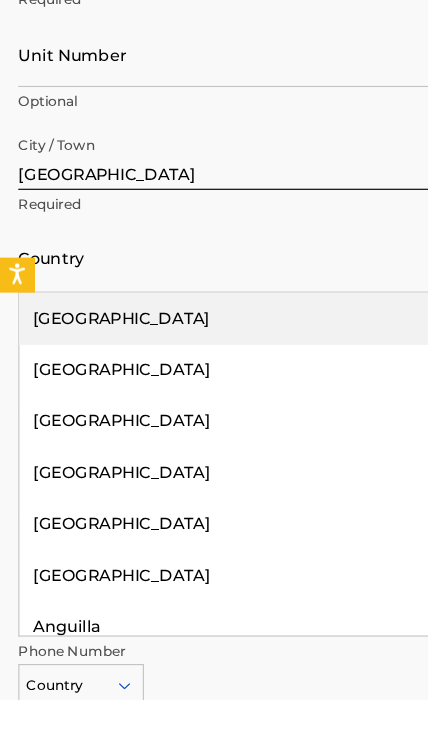 click on "[GEOGRAPHIC_DATA]" at bounding box center (214, 411) 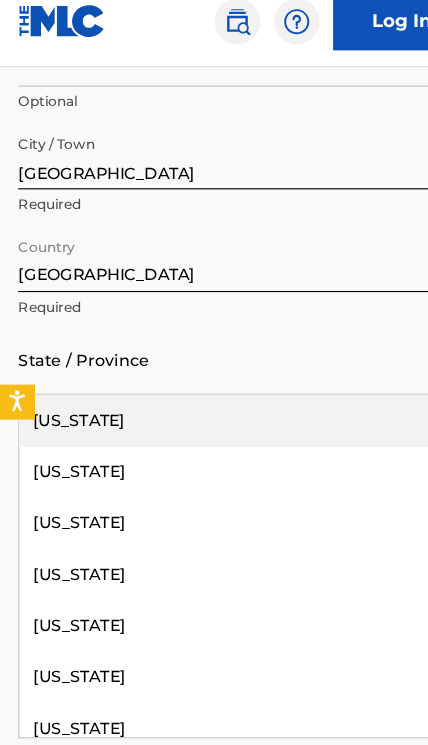 scroll, scrollTop: 1060, scrollLeft: 0, axis: vertical 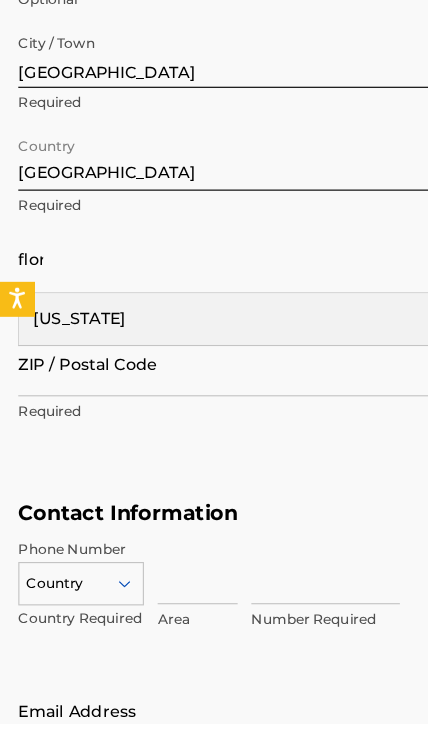 type on "flori" 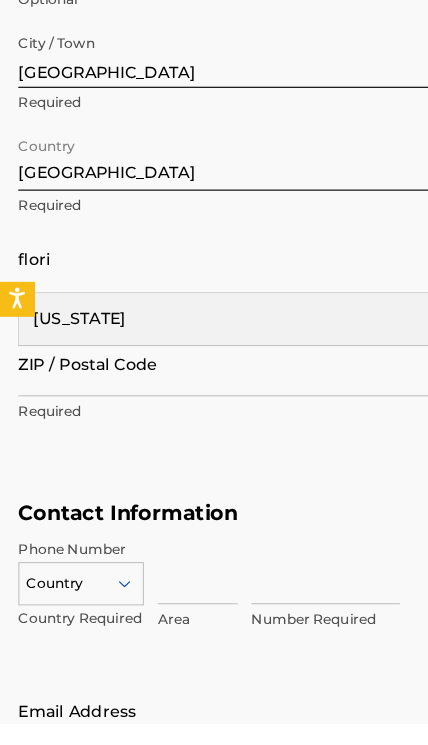 click on "[US_STATE]" at bounding box center [214, 390] 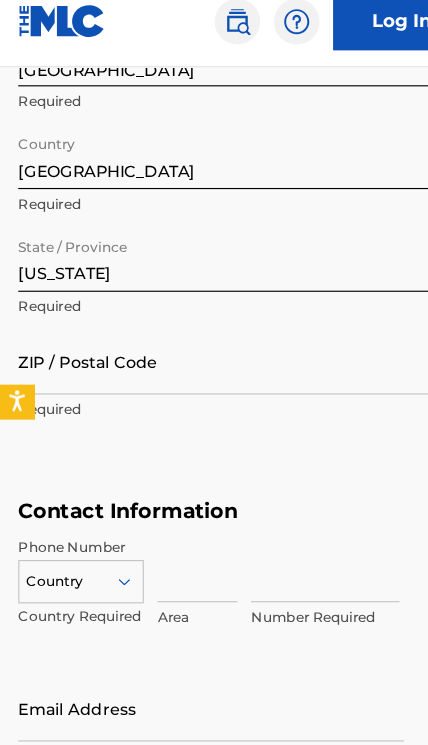 click on "ZIP / Postal Code" at bounding box center (214, 338) 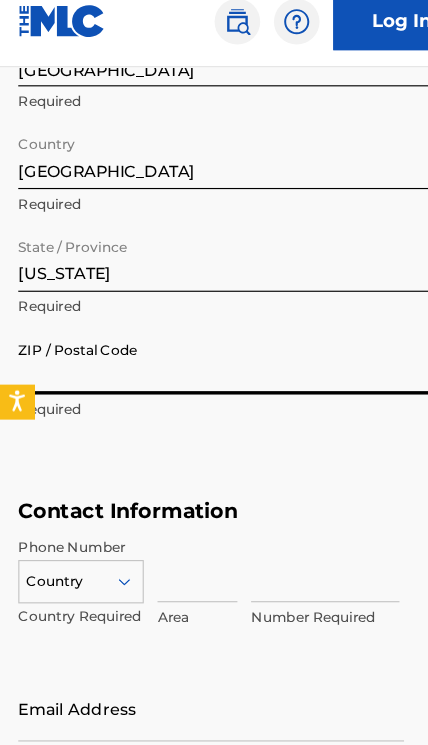 scroll, scrollTop: 1150, scrollLeft: 0, axis: vertical 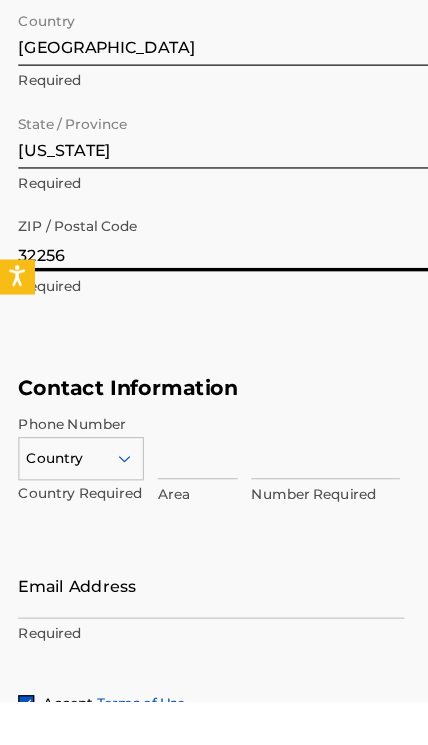 type on "32256" 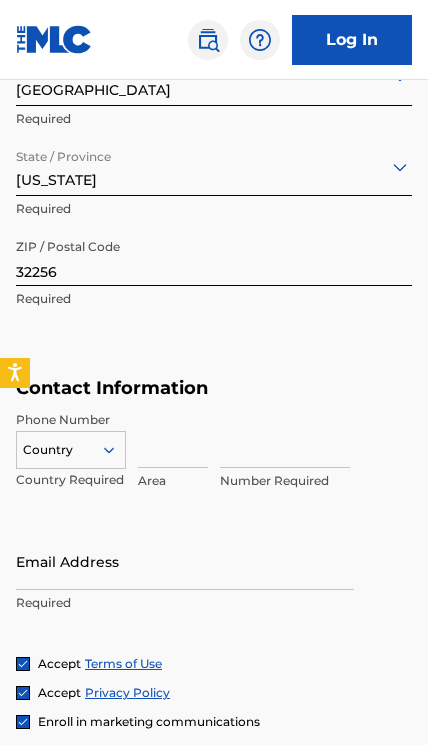 click at bounding box center [173, 439] 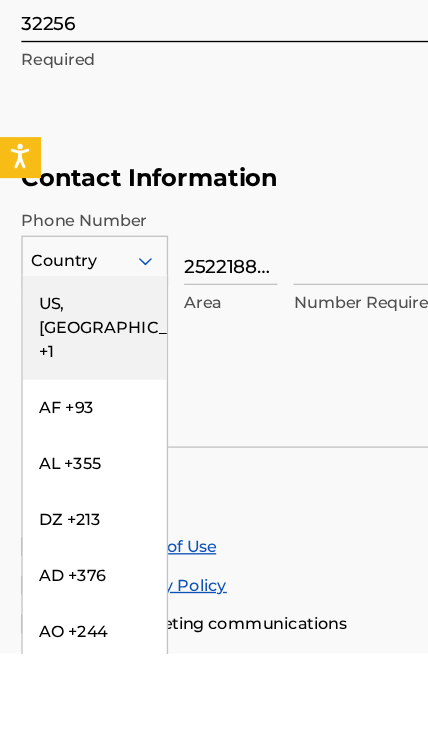 click on "US, [GEOGRAPHIC_DATA] +1" at bounding box center [71, 501] 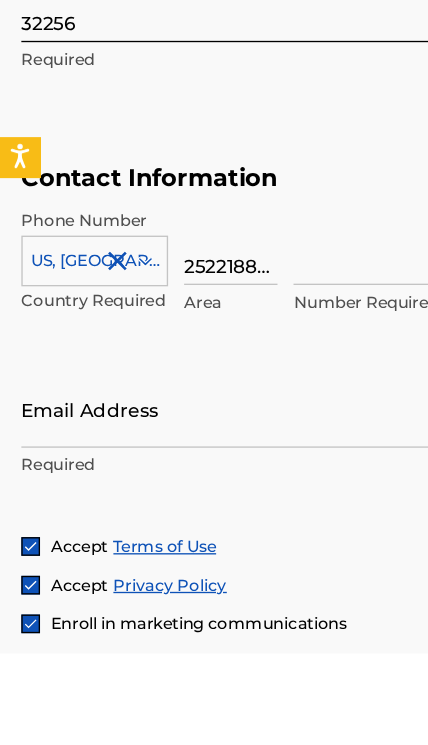 scroll, scrollTop: 1300, scrollLeft: 0, axis: vertical 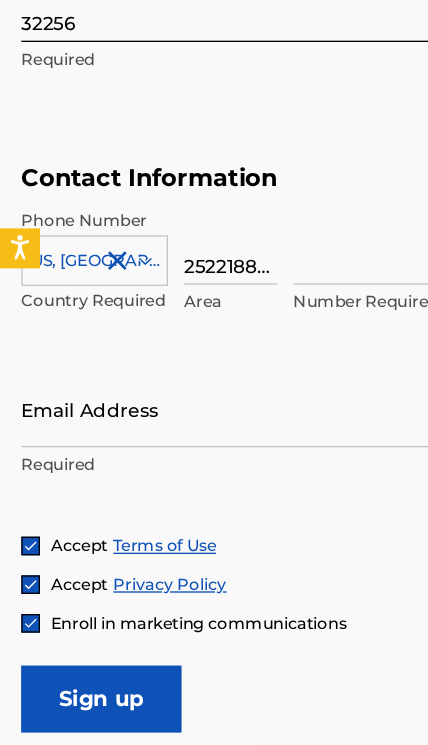 click on "2522188893" at bounding box center [173, 371] 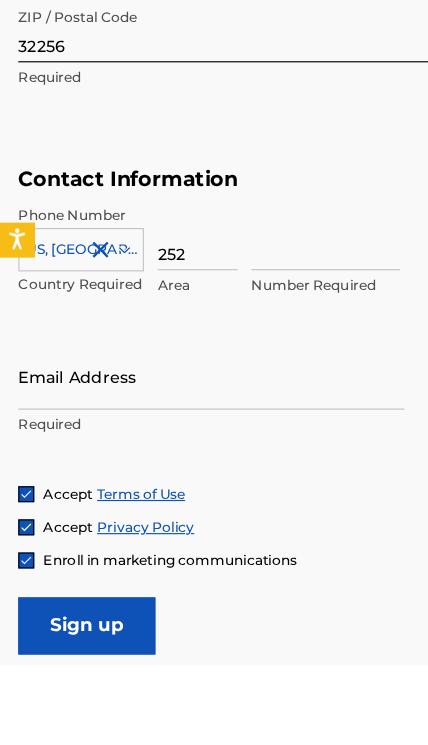 type on "252" 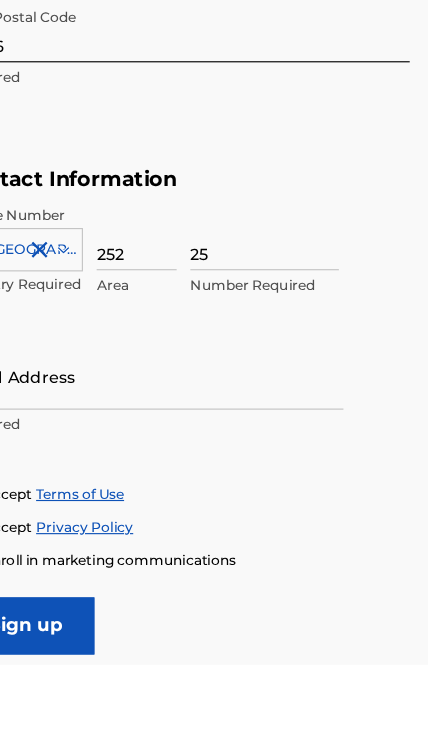 type on "2" 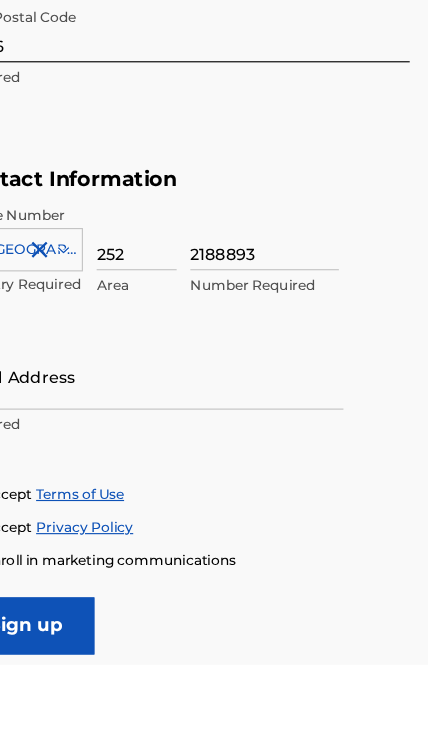 type on "2188893" 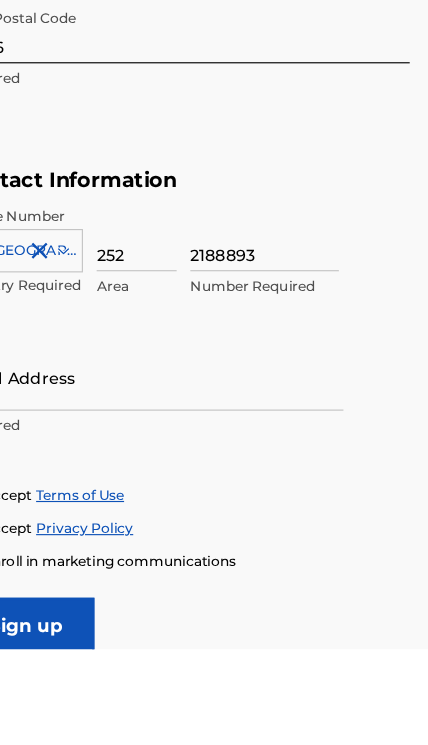 scroll, scrollTop: 1399, scrollLeft: 0, axis: vertical 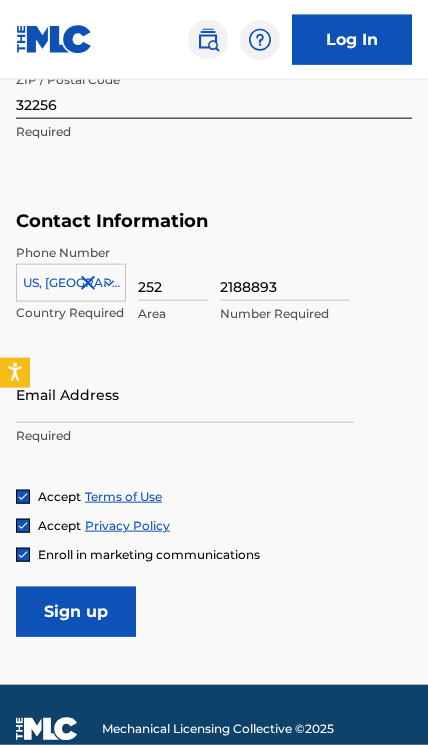 click on "Email Address" at bounding box center (185, 394) 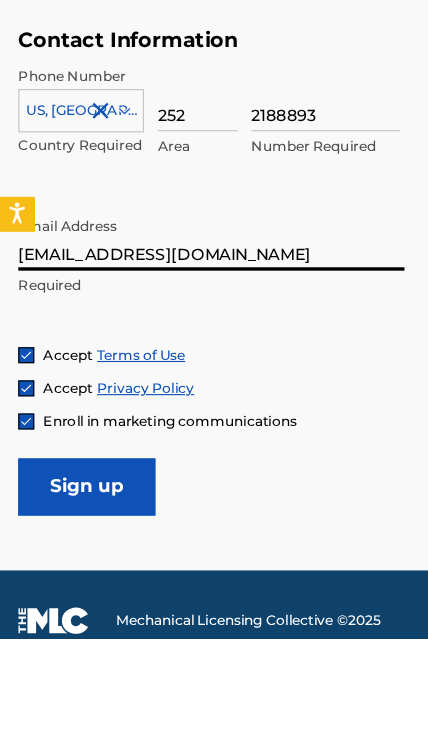 type on "[EMAIL_ADDRESS][DOMAIN_NAME]" 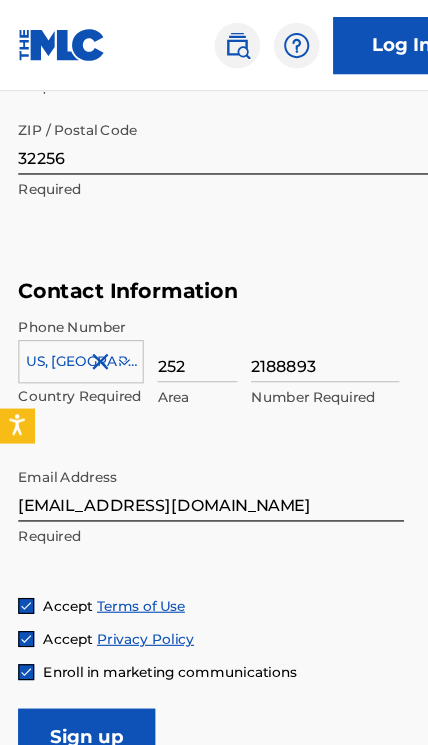 scroll, scrollTop: 1363, scrollLeft: 0, axis: vertical 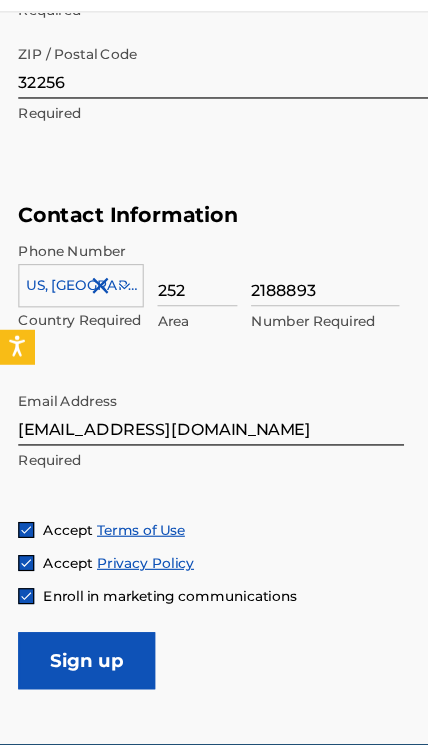 click on "Sign up" at bounding box center (76, 648) 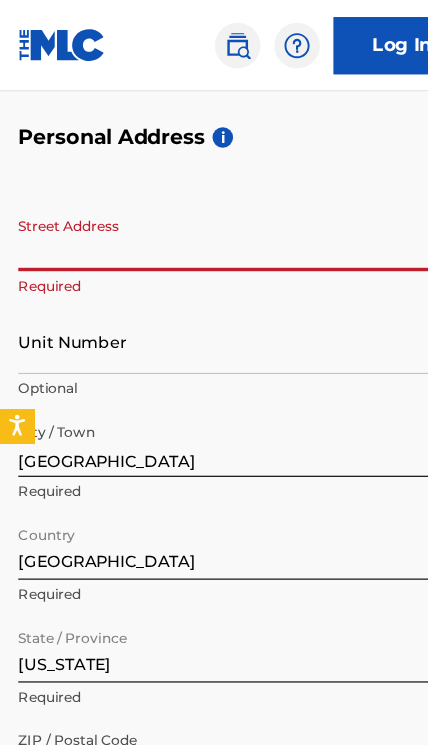 type on "9555 R G Skinner Pkwy" 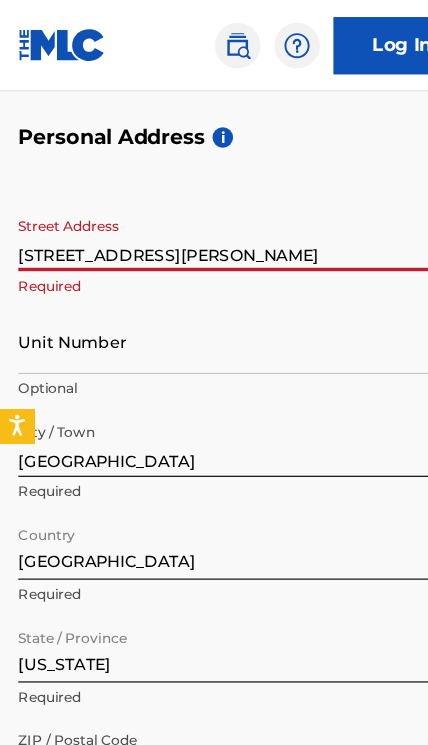 type on "[GEOGRAPHIC_DATA]" 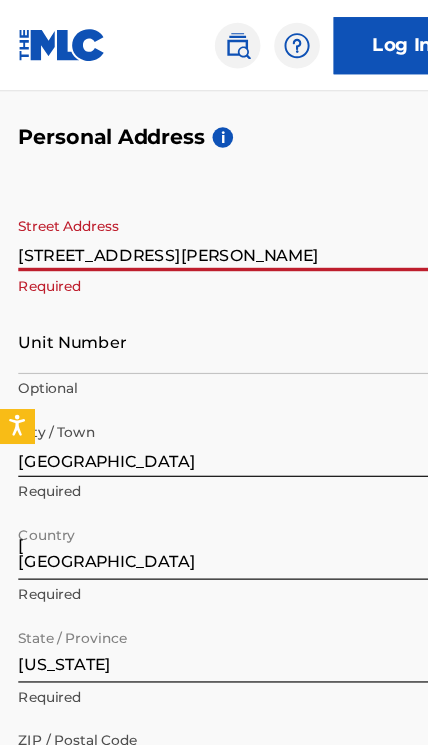 type on "FL" 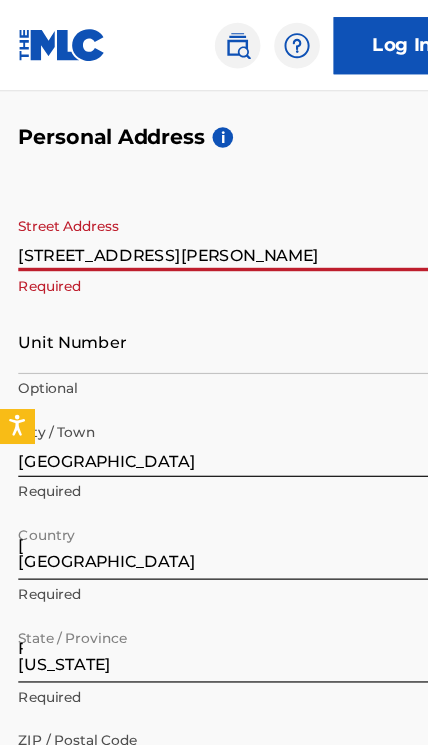 type on "[GEOGRAPHIC_DATA]" 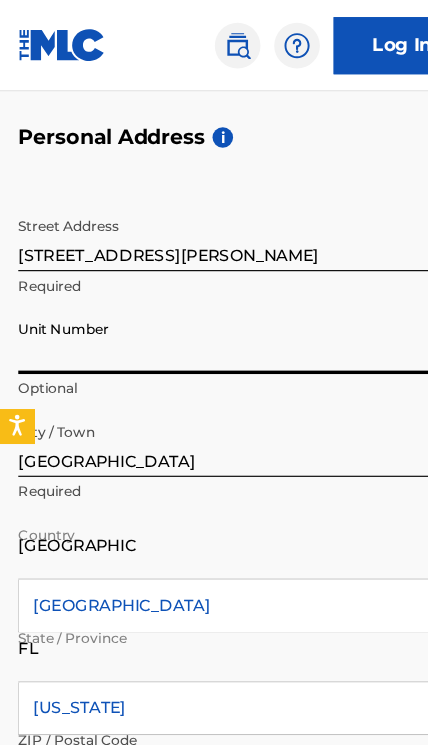 click on "9555 R G Skinner Pkwy" at bounding box center (214, 208) 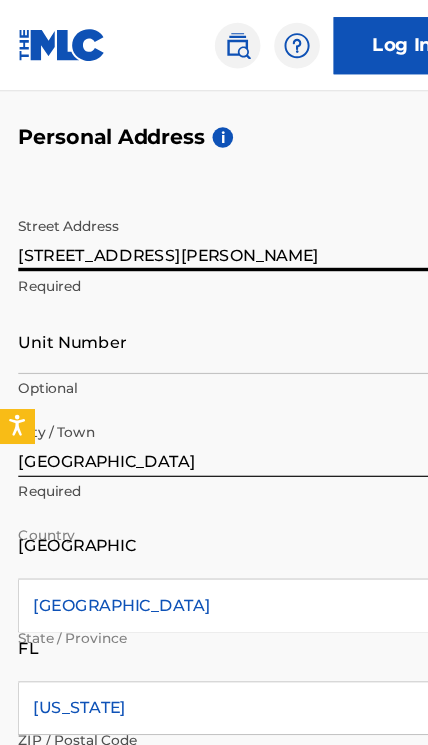 click on "9555 R G Skinner Pkwy" at bounding box center [214, 208] 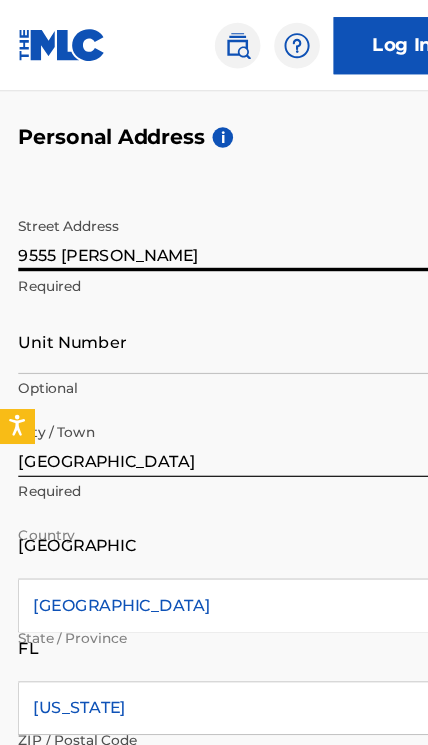 click on "9555 R G Skinner" at bounding box center (214, 208) 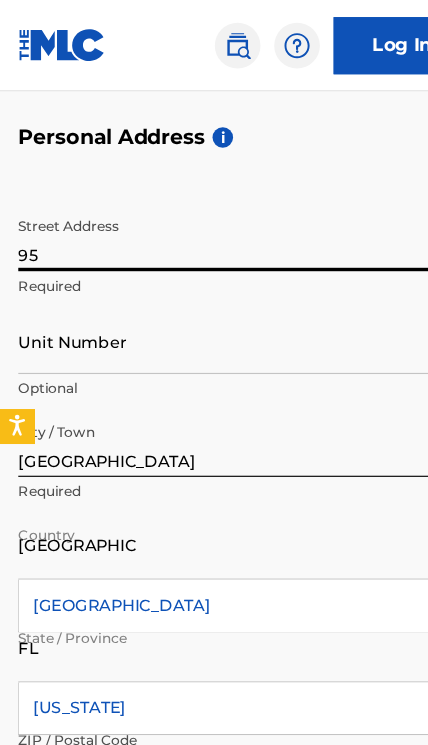 type on "9" 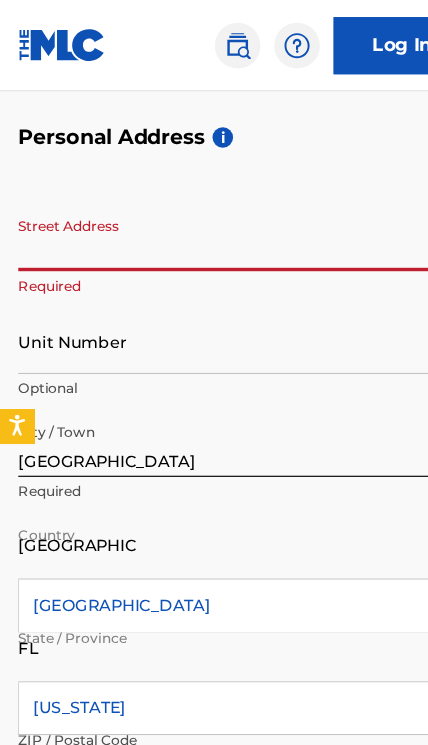 type on "[STREET_ADDRESS]" 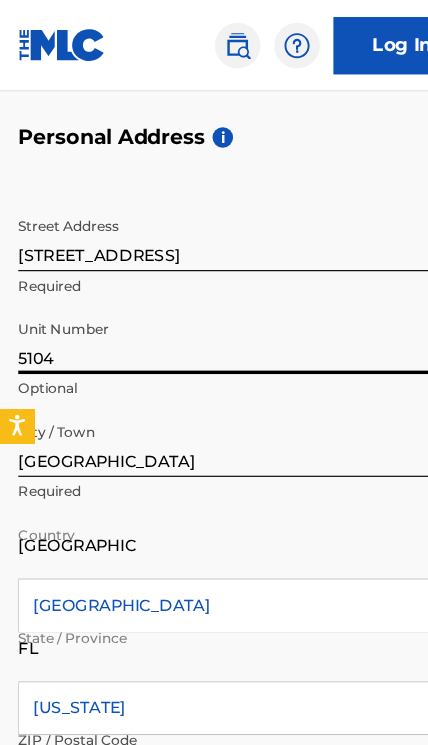 type on "5104" 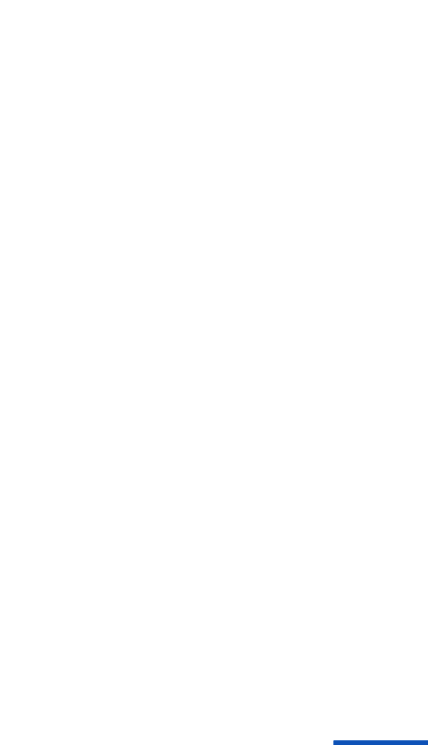 scroll, scrollTop: 1466, scrollLeft: 0, axis: vertical 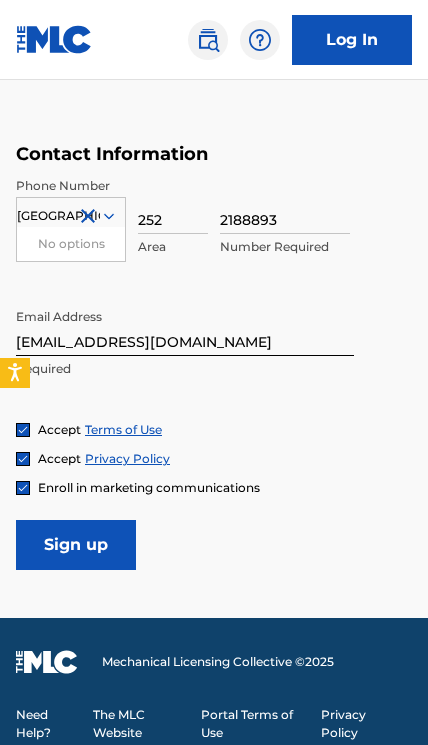 click on "Sign up" at bounding box center [76, 545] 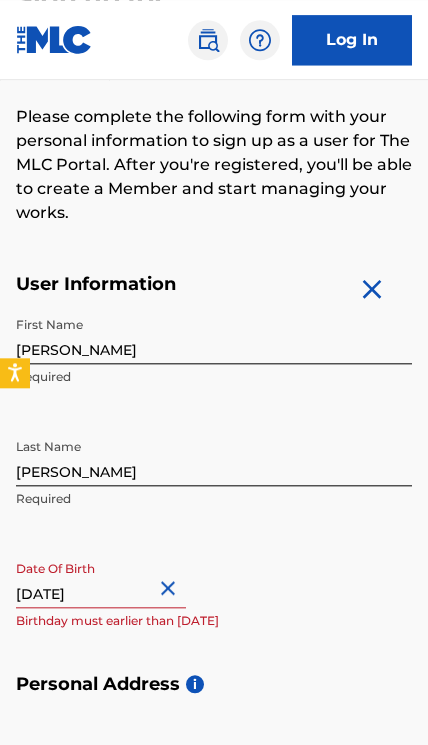 scroll, scrollTop: 320, scrollLeft: 0, axis: vertical 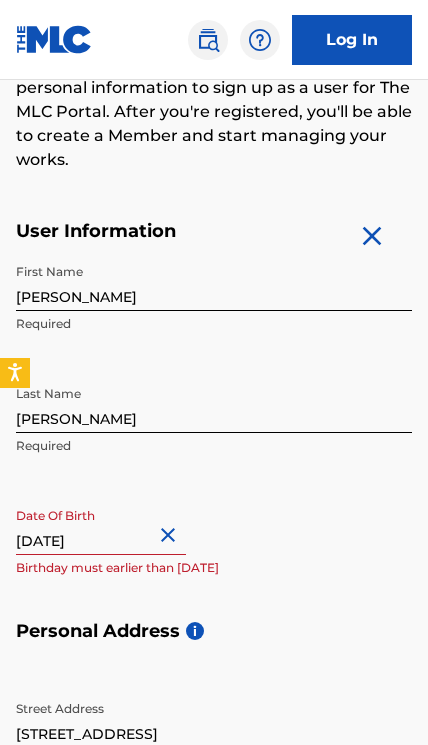 click on "August 5 2025" at bounding box center (101, 526) 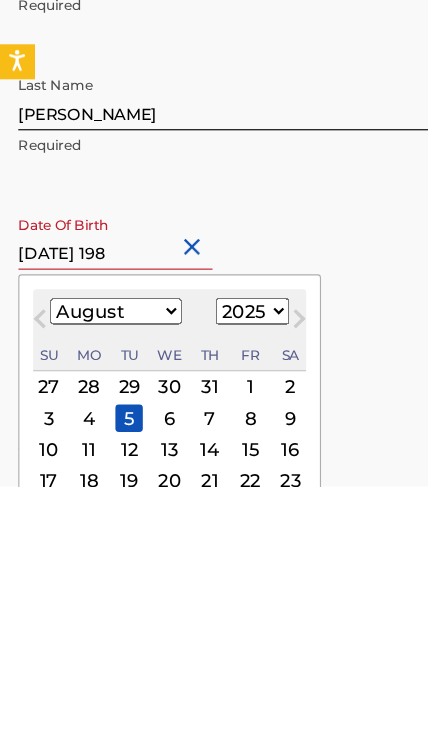 type on "[DATE]" 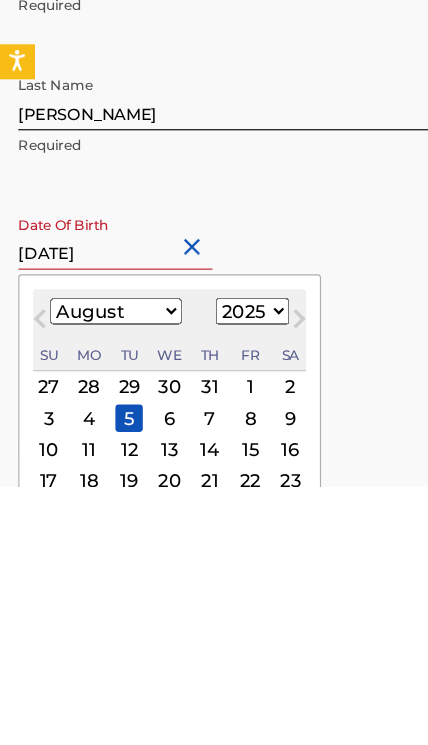 select on "1989" 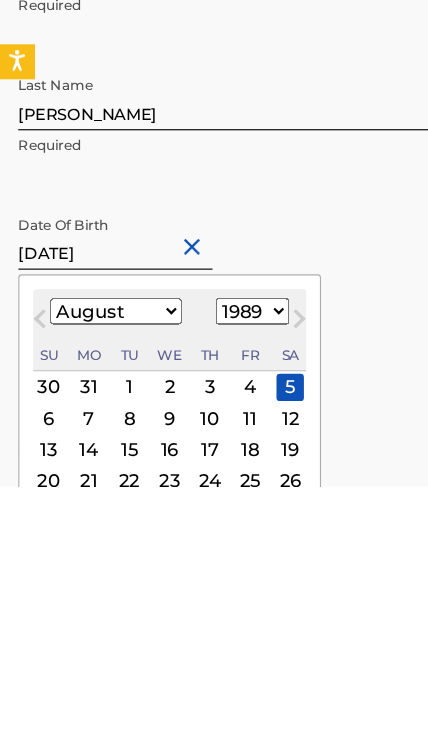 type on "[DATE]" 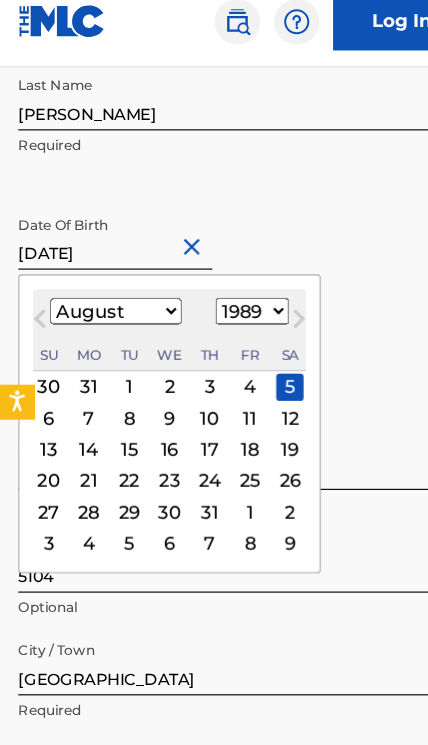 click on "[GEOGRAPHIC_DATA]" at bounding box center [214, 601] 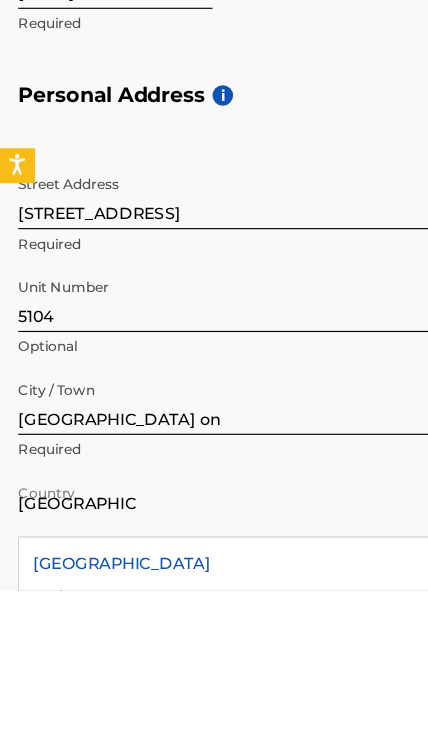 scroll, scrollTop: 775, scrollLeft: 0, axis: vertical 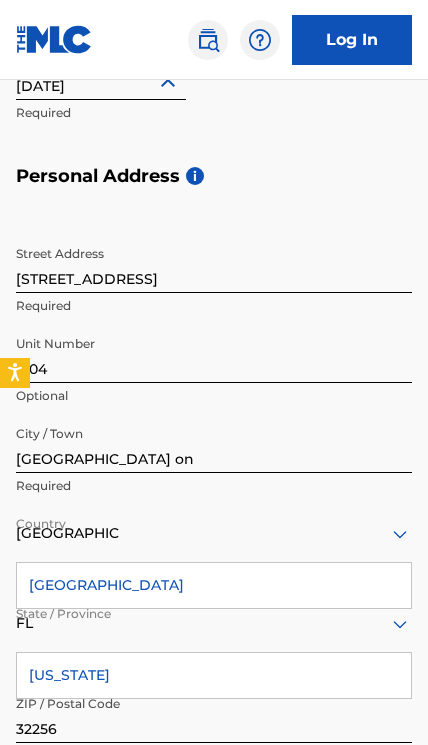 click on "Jacksonville on" at bounding box center [214, 444] 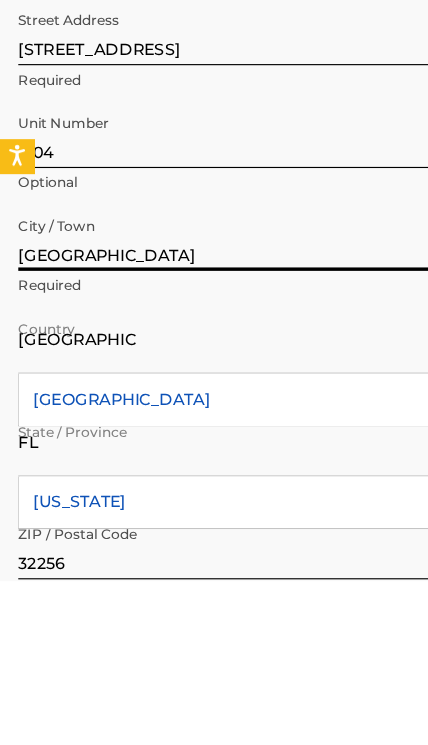 type on "[GEOGRAPHIC_DATA]" 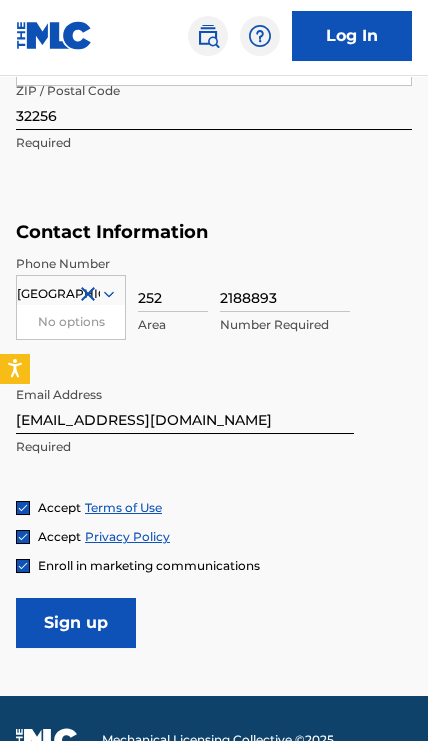 scroll, scrollTop: 1384, scrollLeft: 0, axis: vertical 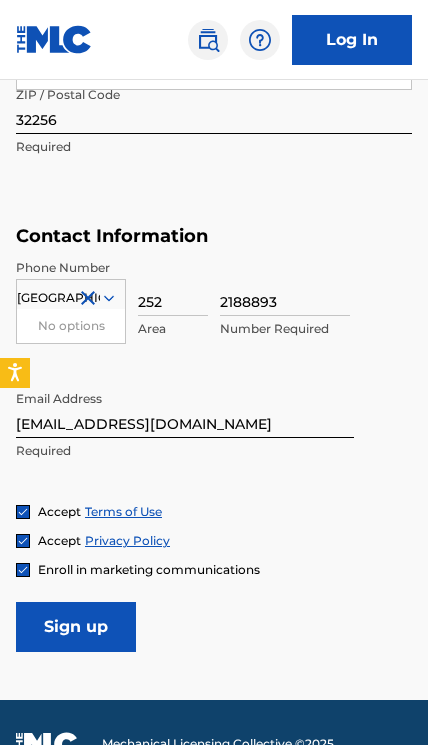 click on "Sign up" at bounding box center (76, 627) 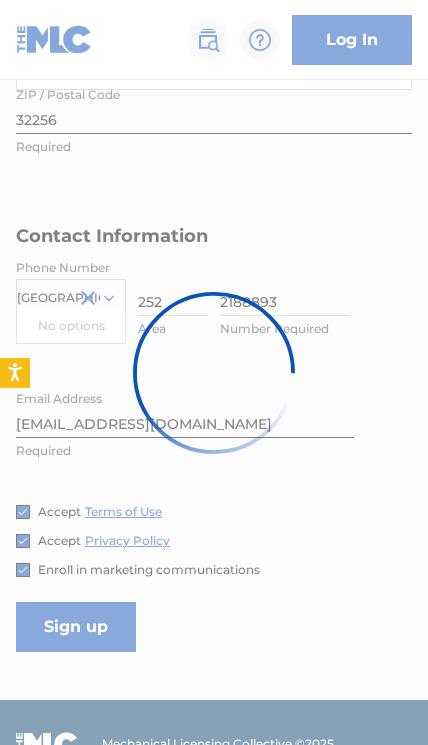scroll, scrollTop: 0, scrollLeft: 0, axis: both 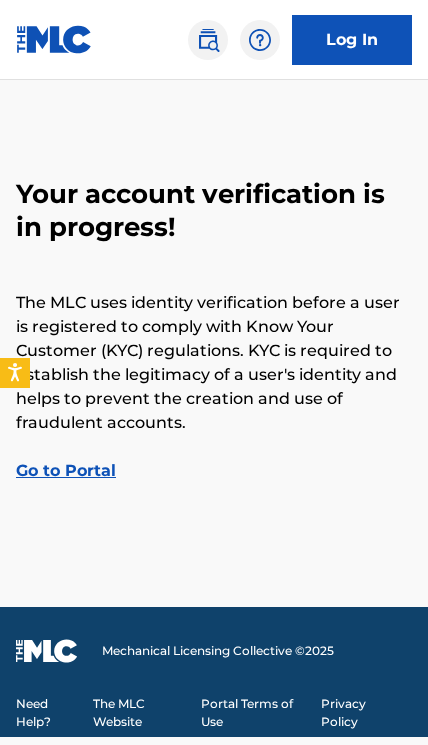 click on "Go to Portal" at bounding box center (66, 470) 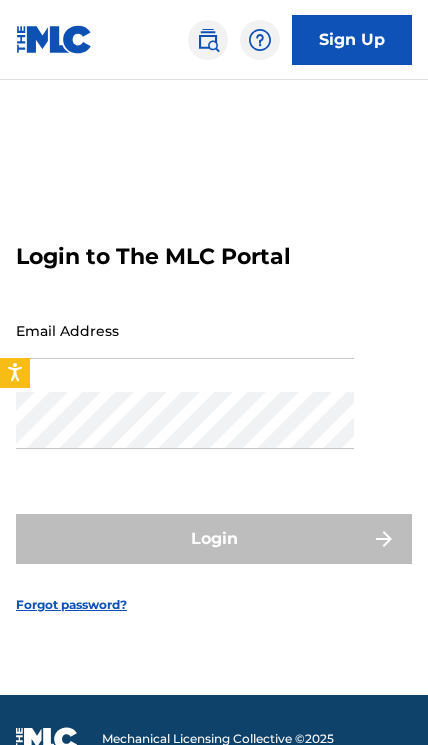 click on "Email Address" at bounding box center [185, 330] 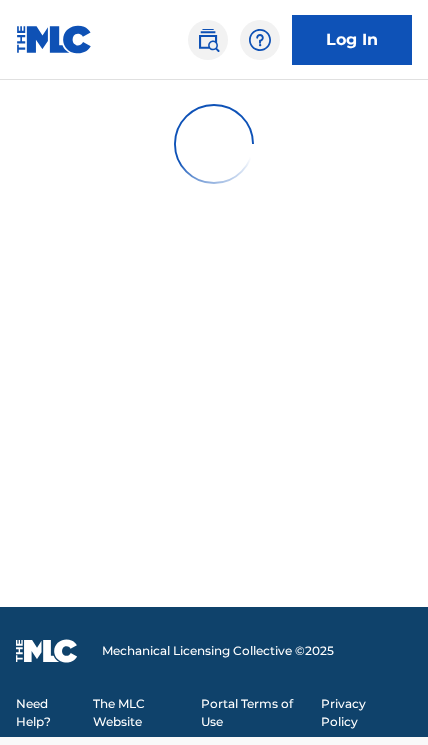 scroll, scrollTop: 0, scrollLeft: 0, axis: both 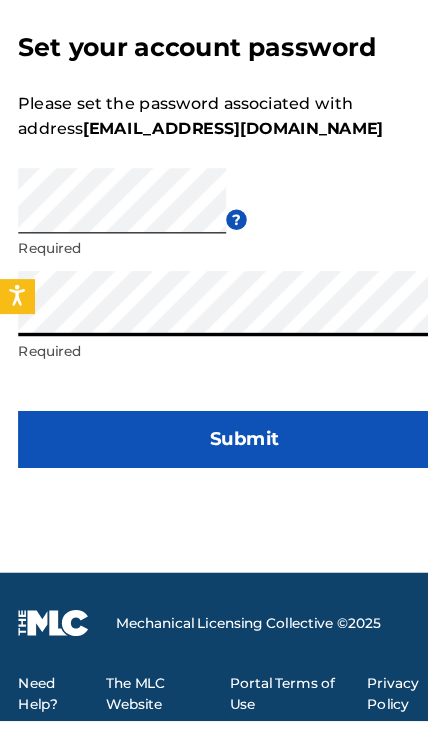click on "Submit" at bounding box center (214, 498) 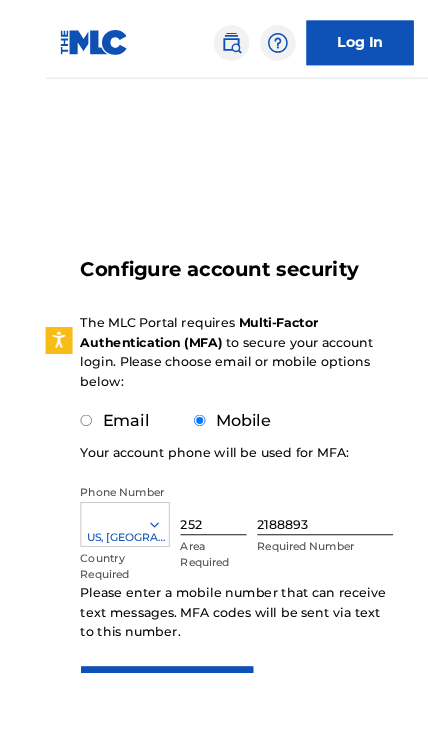 scroll, scrollTop: 159, scrollLeft: 0, axis: vertical 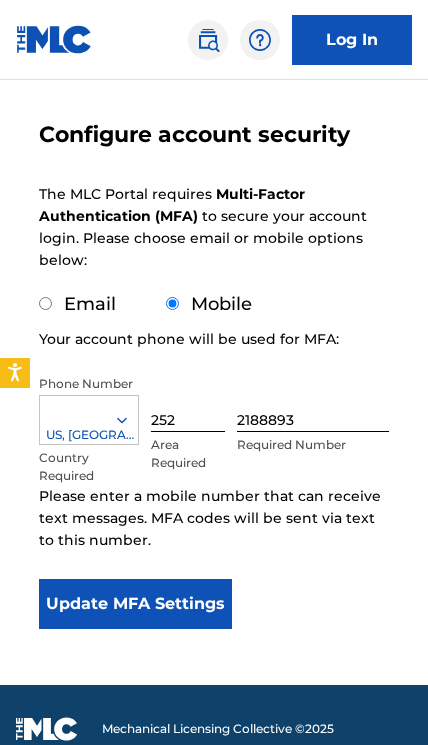 click on "Update MFA Settings" at bounding box center [135, 604] 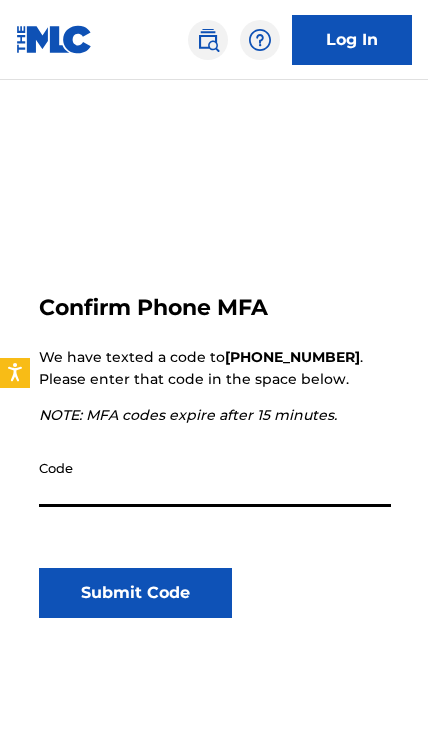 click on "Code" at bounding box center (215, 478) 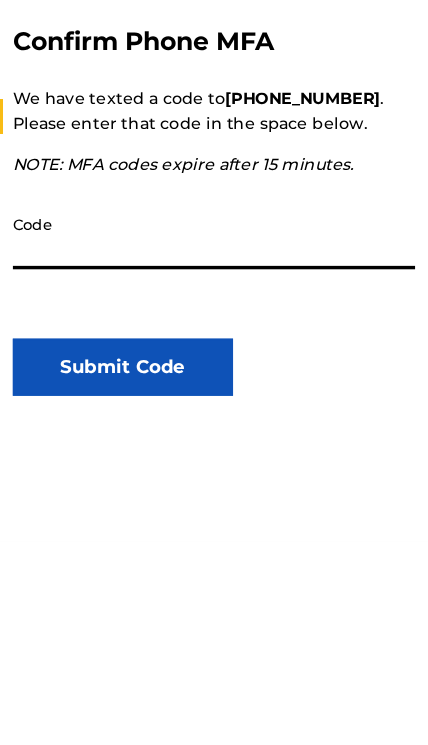 scroll, scrollTop: 260, scrollLeft: 0, axis: vertical 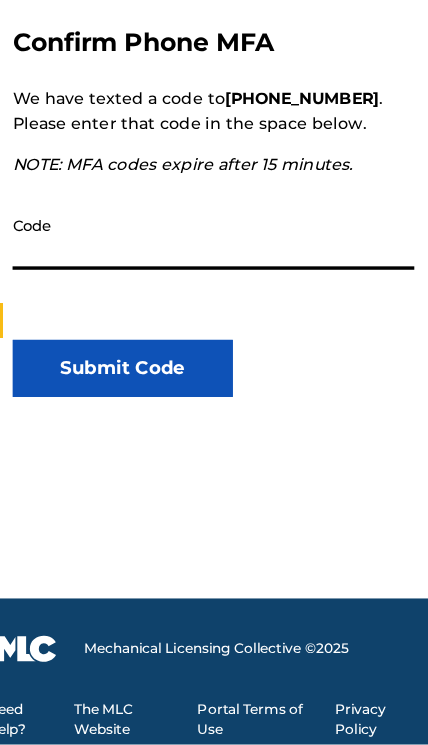 click on "Code" at bounding box center (215, 300) 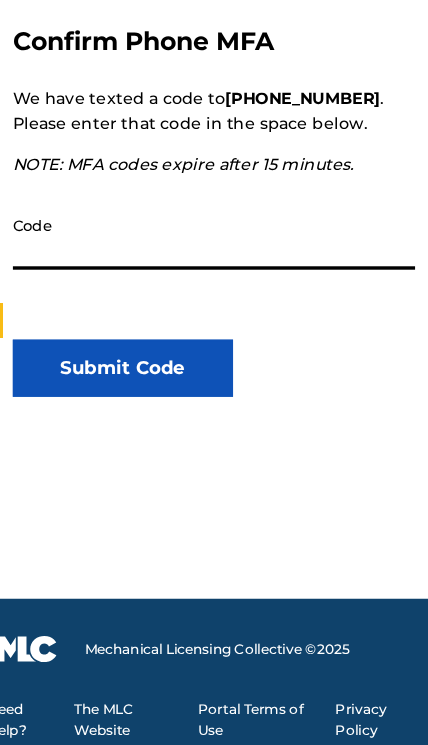 click on "Code" at bounding box center [215, 300] 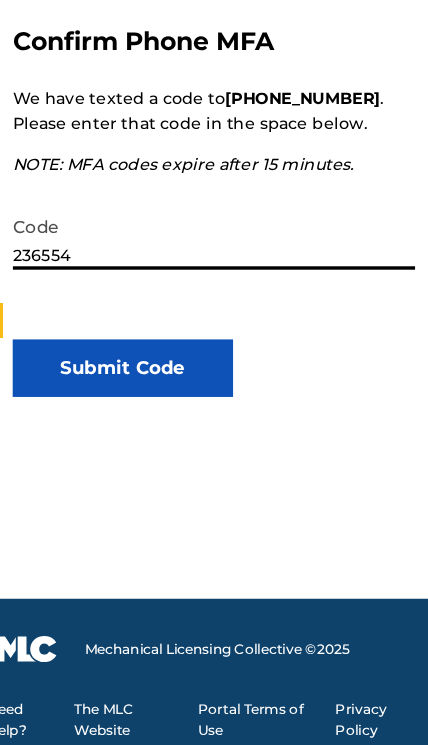 click on "Submit Code" at bounding box center [135, 415] 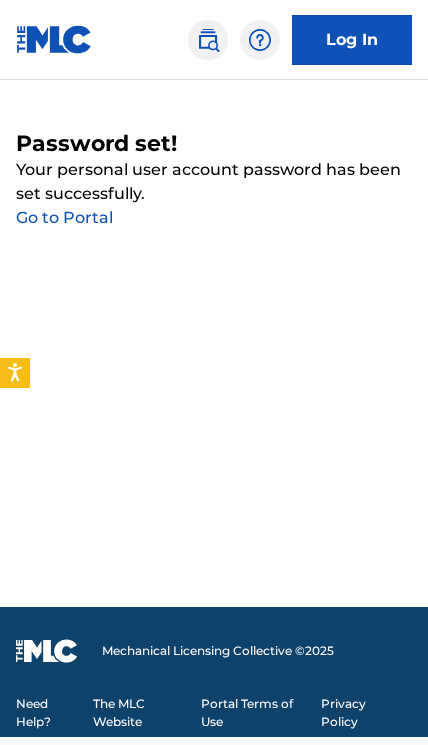 scroll, scrollTop: 0, scrollLeft: 0, axis: both 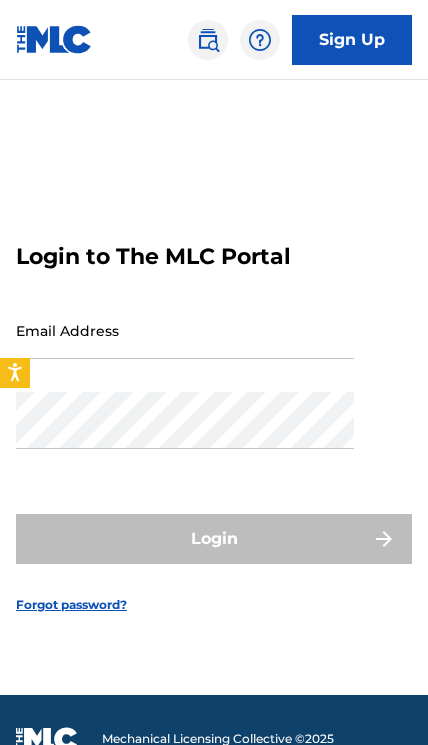 click on "Email Address" at bounding box center (185, 330) 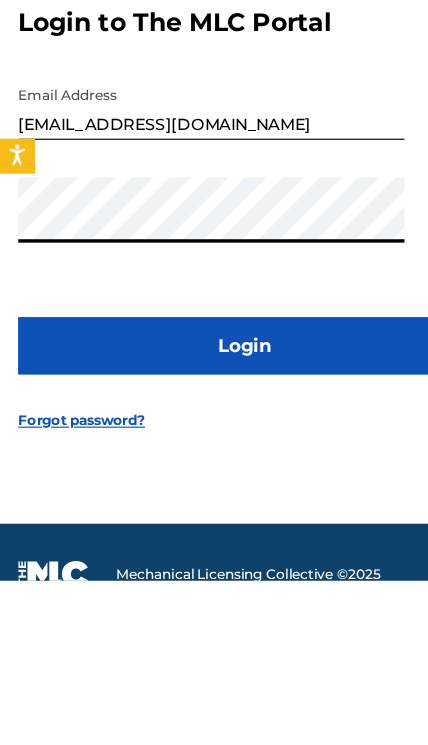 click on "Login" at bounding box center [214, 539] 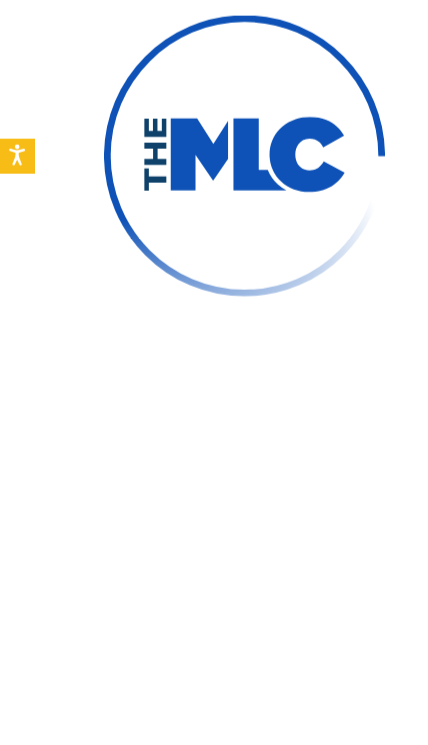 scroll, scrollTop: 143, scrollLeft: 0, axis: vertical 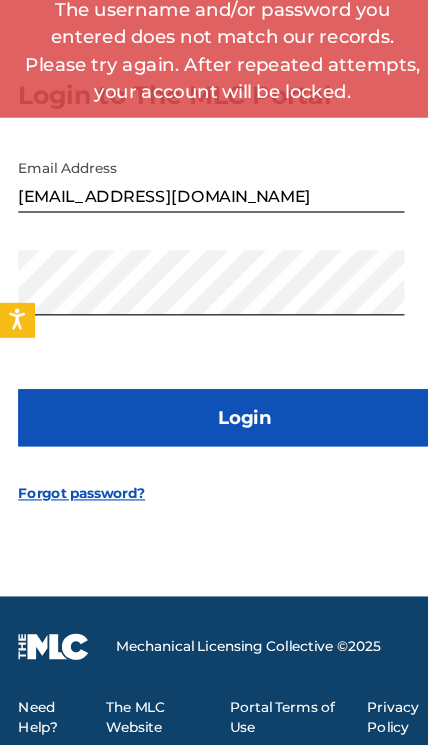 click on "Password" at bounding box center (185, 357) 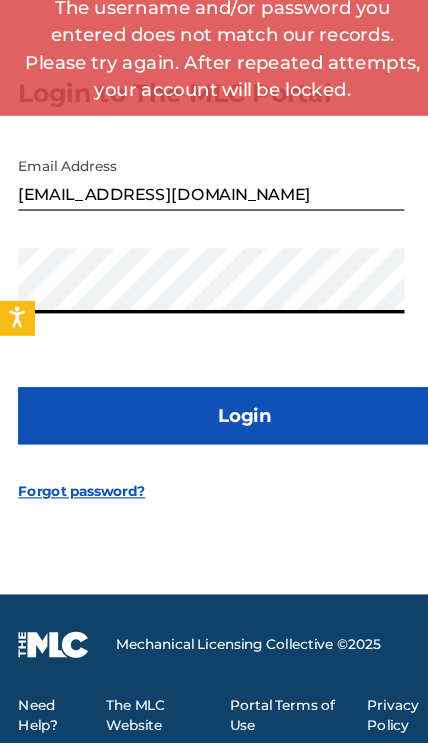 click on "Password" at bounding box center (185, 357) 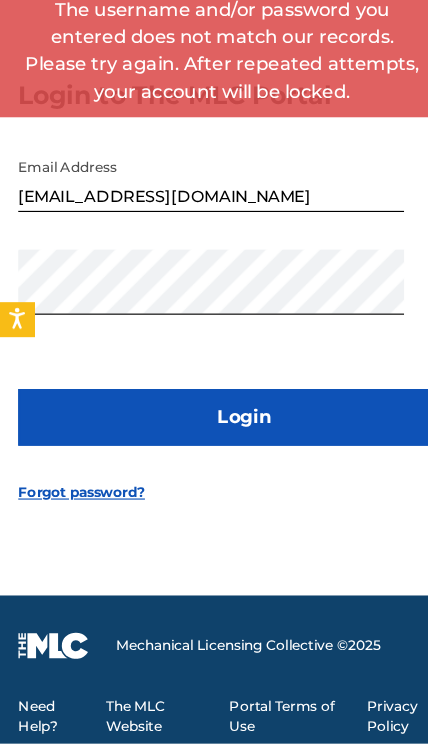 click on "[EMAIL_ADDRESS][DOMAIN_NAME]" at bounding box center (185, 250) 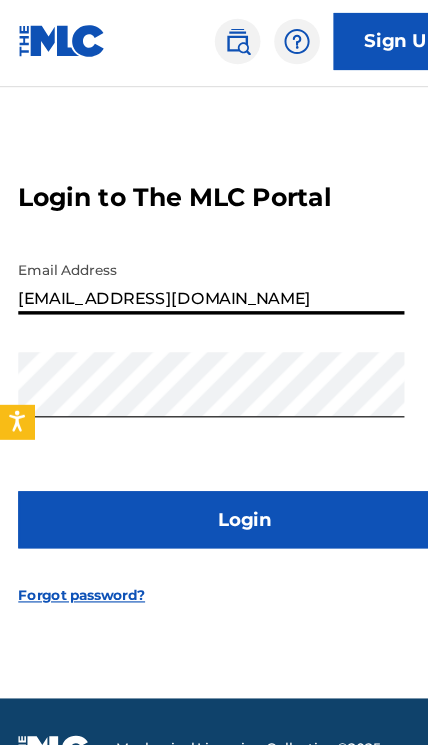 type on "[EMAIL_ADDRESS][DOMAIN_NAME]" 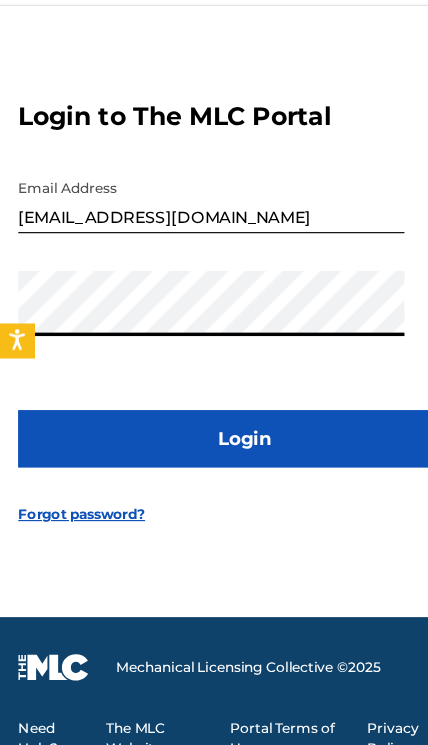 click on "Login" at bounding box center [214, 459] 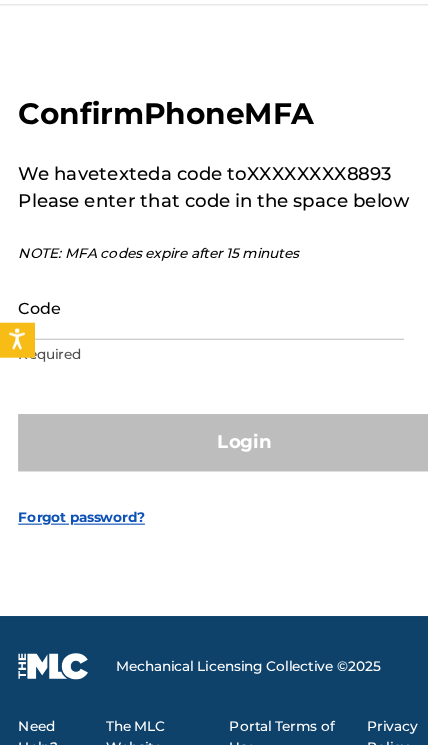 click on "Code" at bounding box center [185, 344] 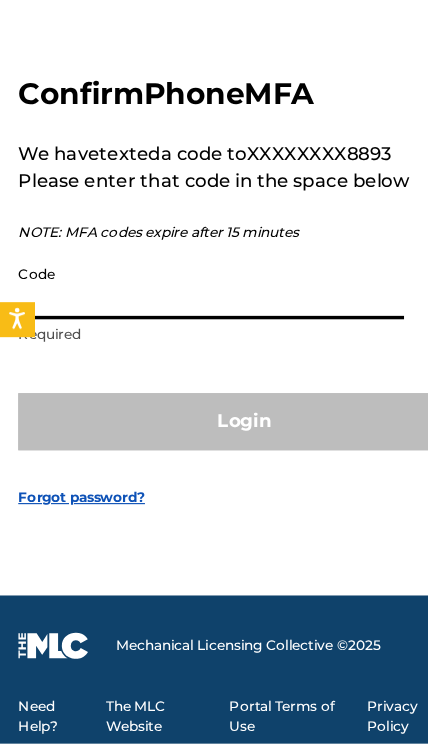 click on "Code" at bounding box center (185, 344) 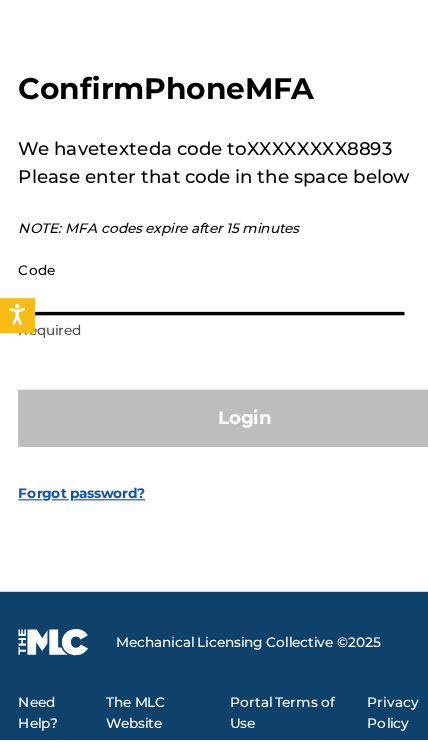 click on "Code" at bounding box center (185, 344) 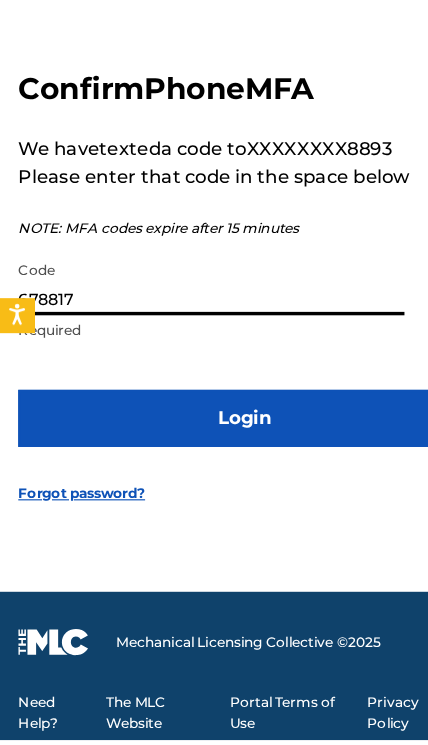 type on "678817" 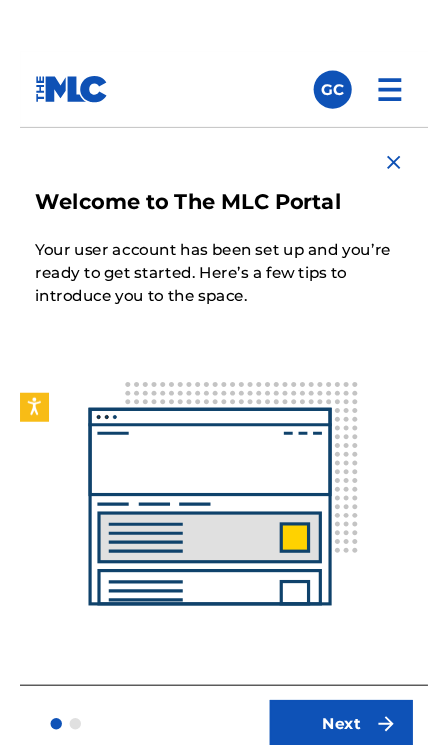 scroll, scrollTop: 1, scrollLeft: 0, axis: vertical 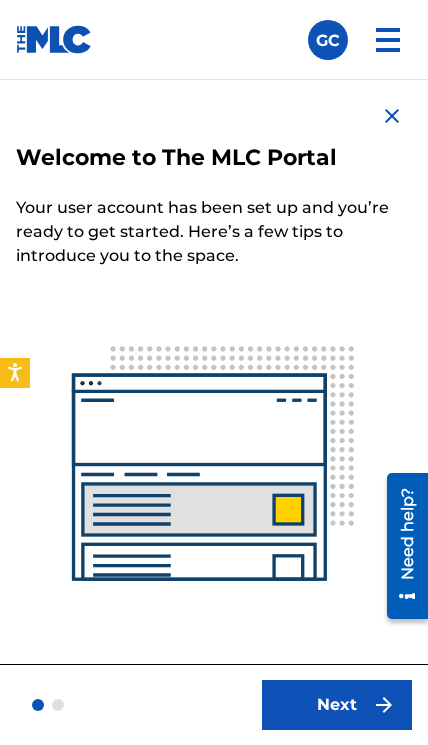 click on "Next" at bounding box center [337, 705] 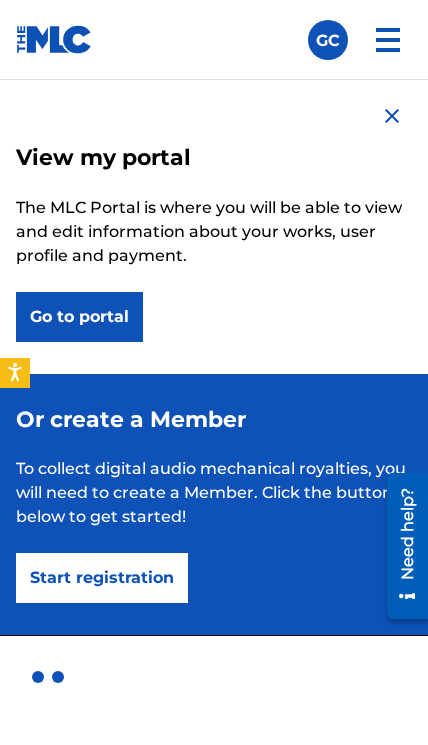 click on "Go to portal" at bounding box center [79, 317] 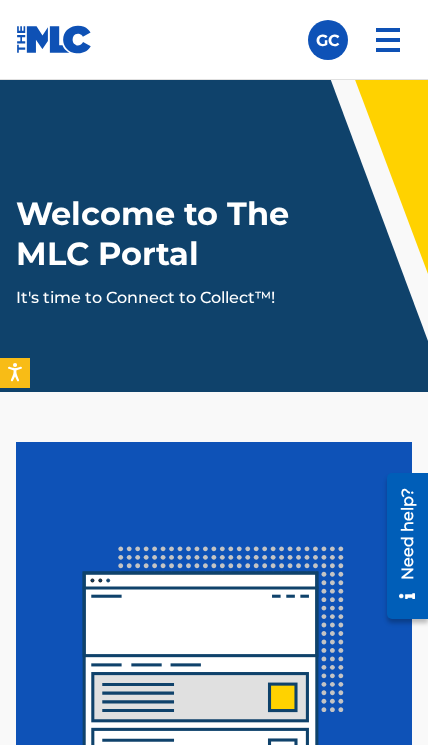 click at bounding box center (388, 40) 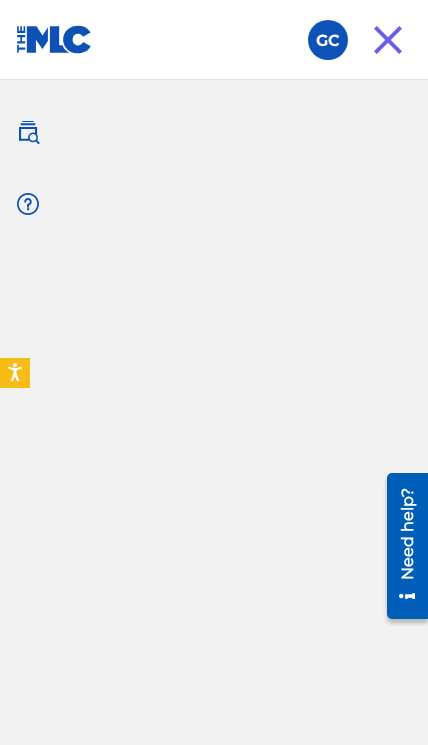 click at bounding box center (328, 40) 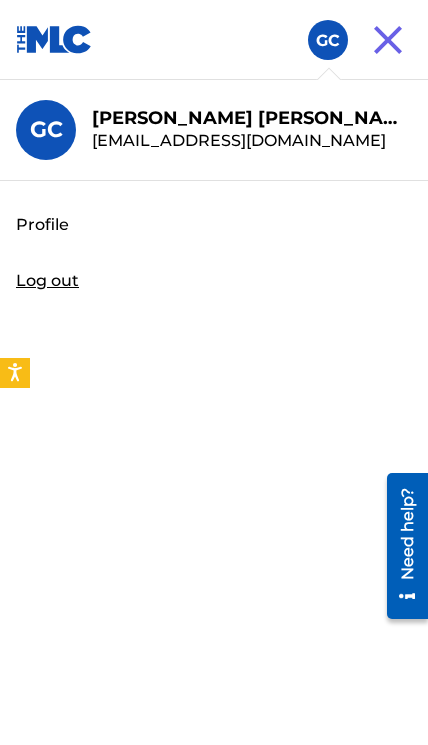 scroll, scrollTop: 0, scrollLeft: 0, axis: both 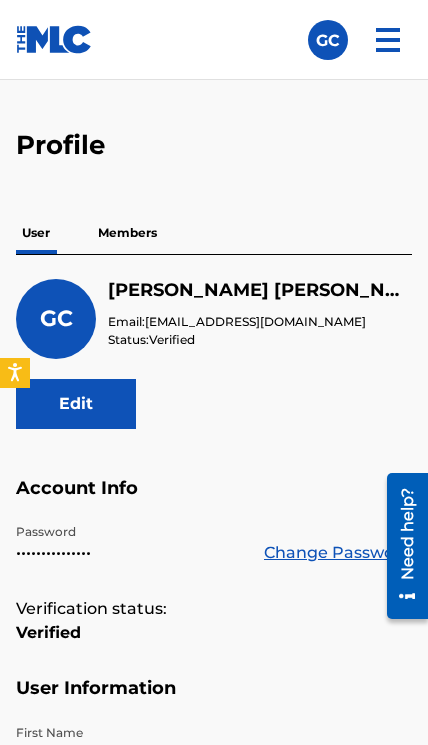 click on "Edit" at bounding box center (76, 404) 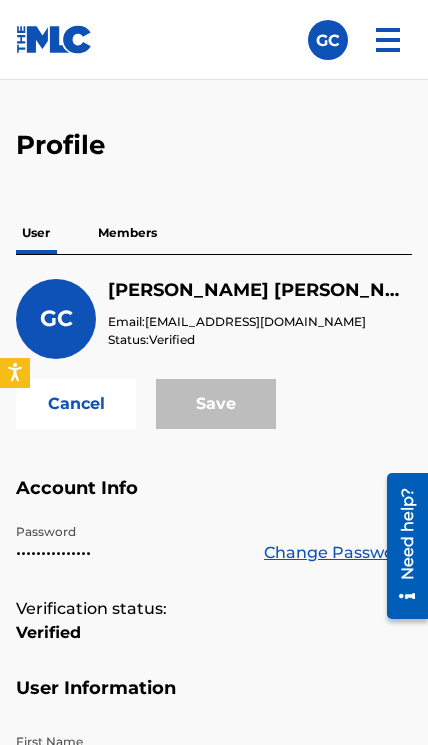 click on "[EMAIL_ADDRESS][DOMAIN_NAME]" at bounding box center (255, 321) 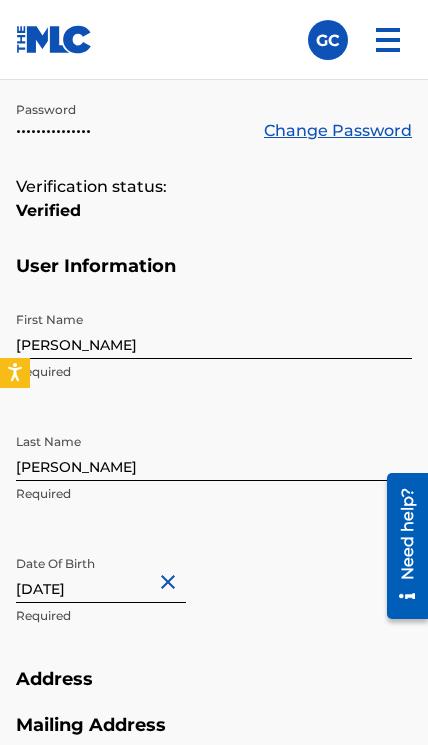 scroll, scrollTop: 0, scrollLeft: 0, axis: both 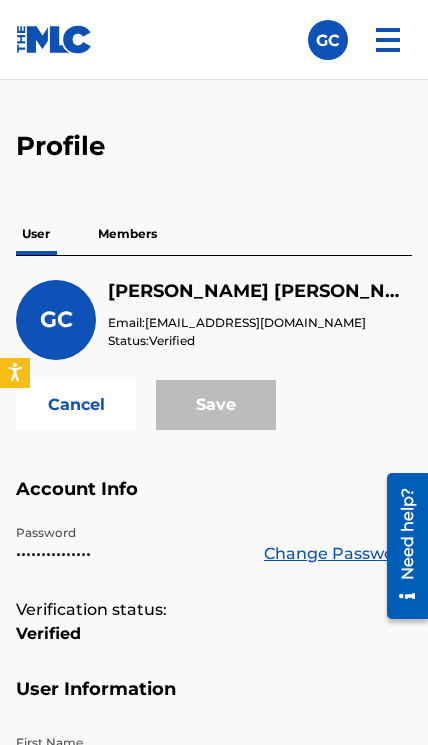 click at bounding box center (388, 40) 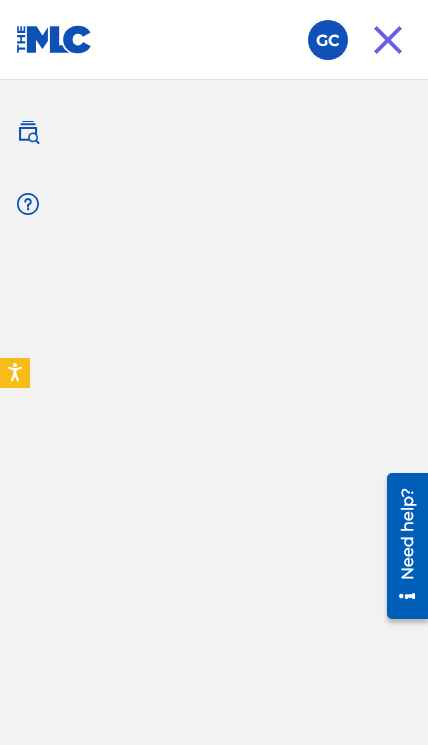 click at bounding box center [388, 40] 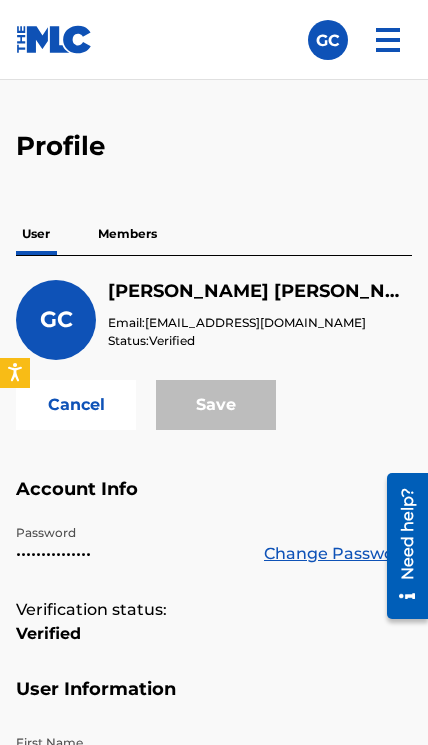 click at bounding box center (54, 39) 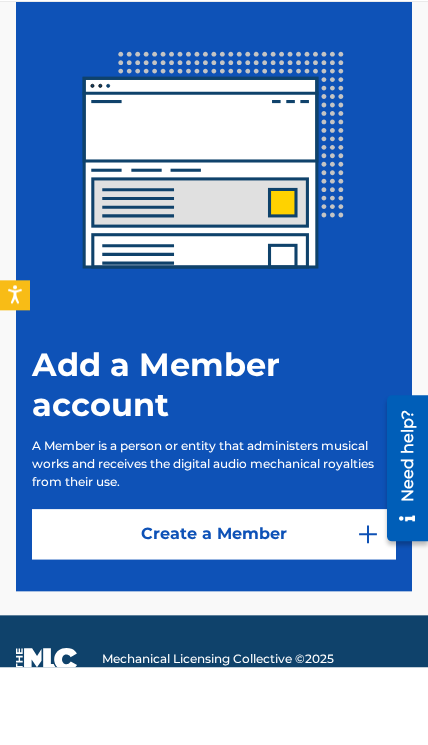 scroll, scrollTop: 413, scrollLeft: 0, axis: vertical 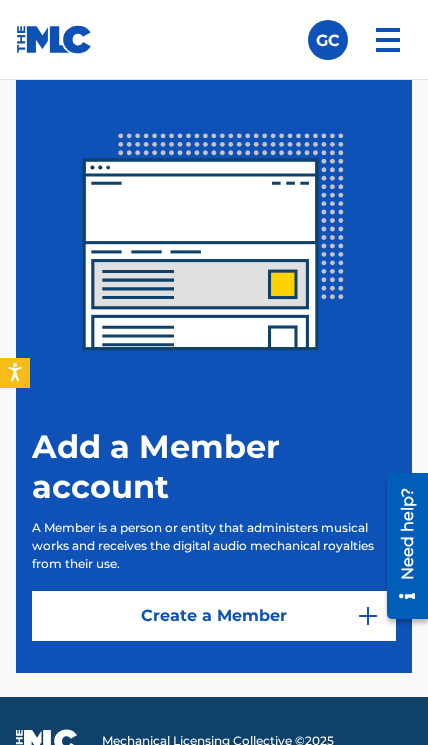 click on "Create a Member" at bounding box center [214, 616] 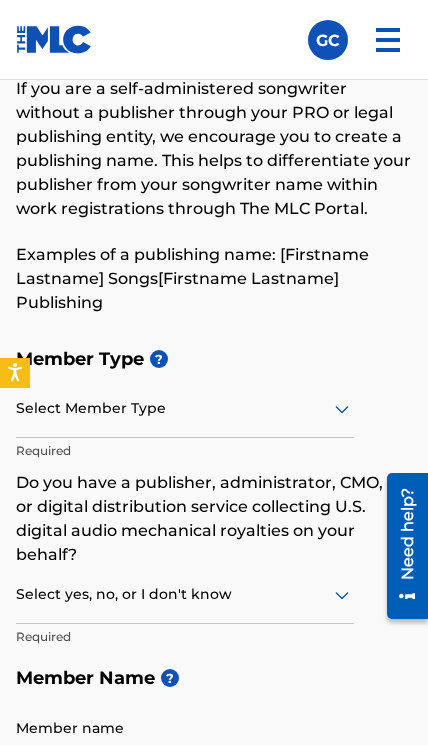 scroll, scrollTop: 113, scrollLeft: 0, axis: vertical 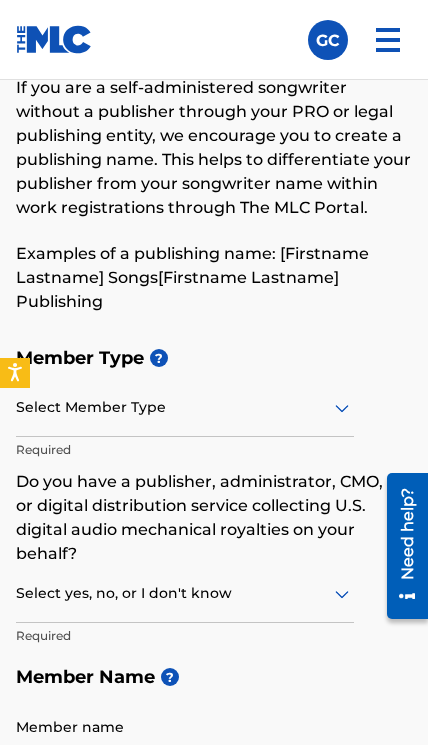 click on "Member Type ? Select Member Type Required Do you have a publisher, administrator, CMO, or digital distribution service collecting U.S. digital audio mechanical royalties on your behalf? ? Select yes, no, or I don't know Required Member Name ? Member name Required" at bounding box center [214, 562] 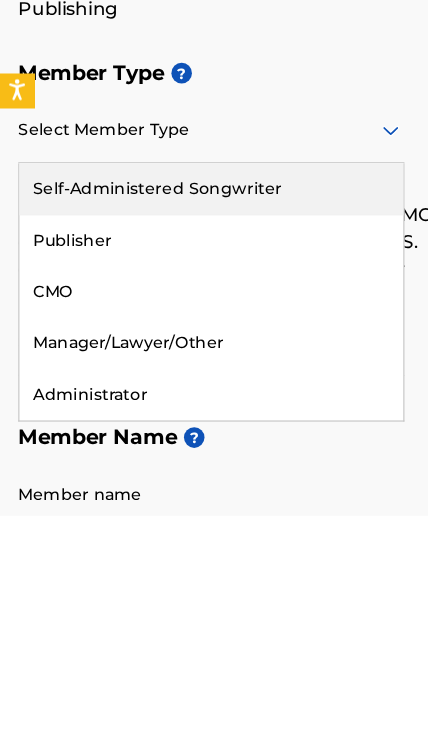 click on "Self-Administered Songwriter" at bounding box center [185, 459] 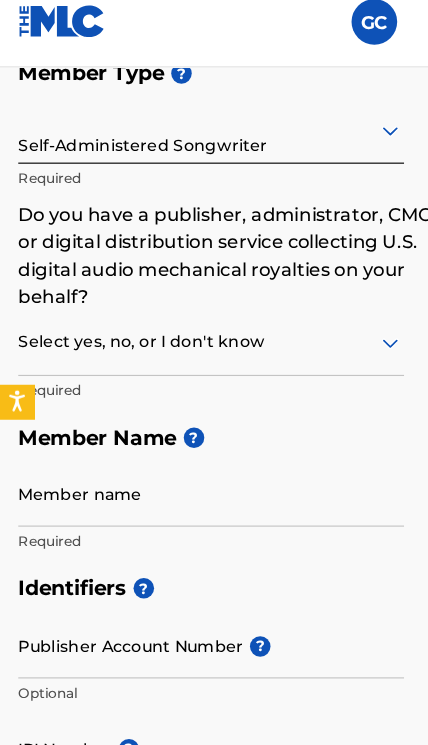 click on "Member name" at bounding box center (185, 453) 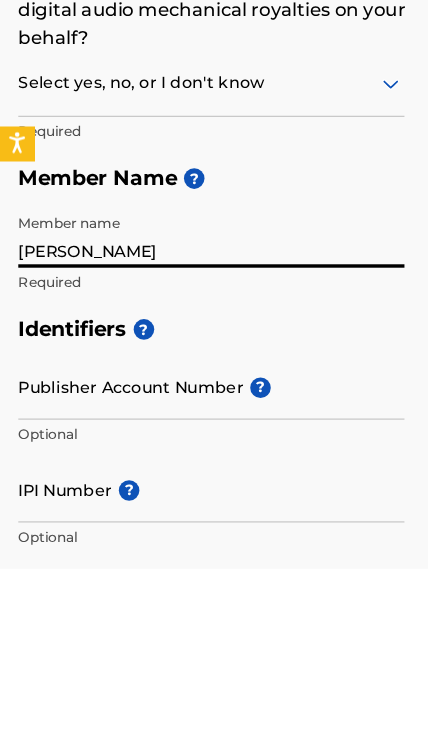 type on "[PERSON_NAME]" 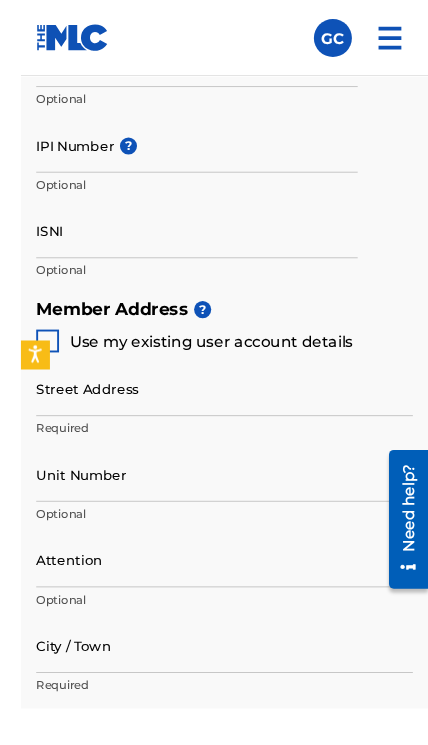 scroll, scrollTop: 1007, scrollLeft: 0, axis: vertical 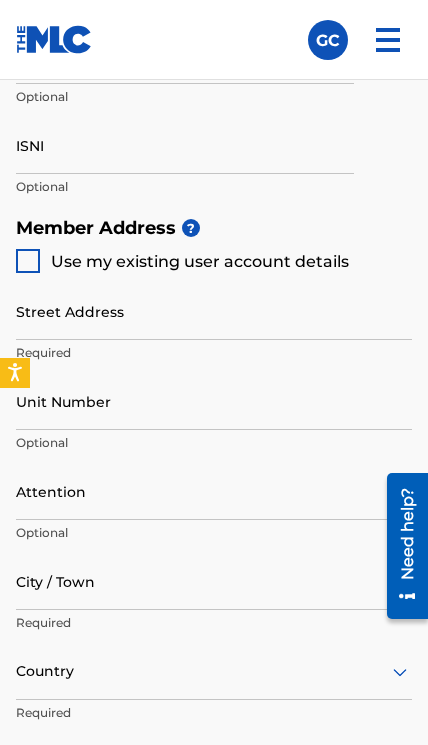 click on "Use my existing user account details" at bounding box center [200, 261] 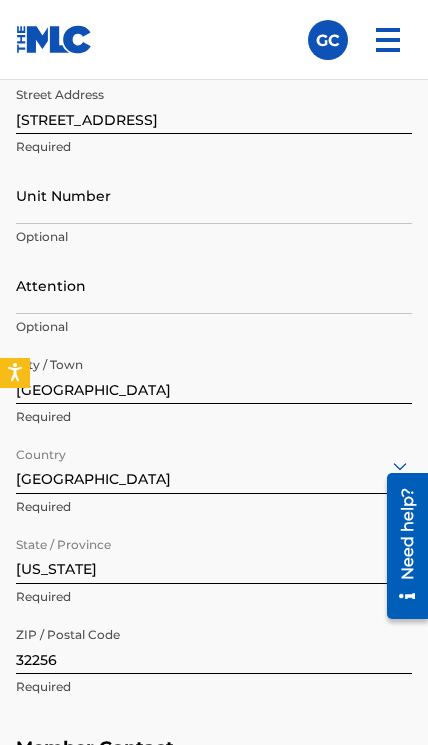 click on "Unit Number" at bounding box center [214, 195] 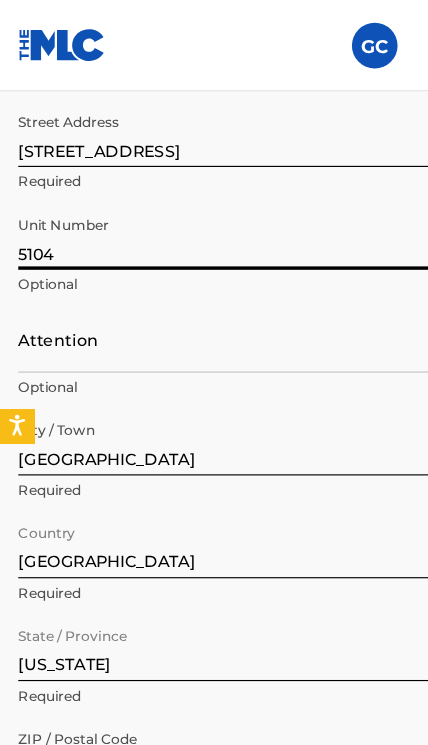 type on "5104" 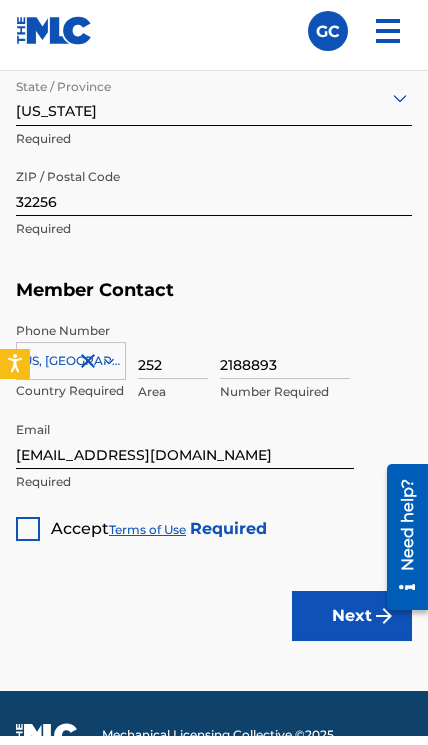 scroll, scrollTop: 1662, scrollLeft: 0, axis: vertical 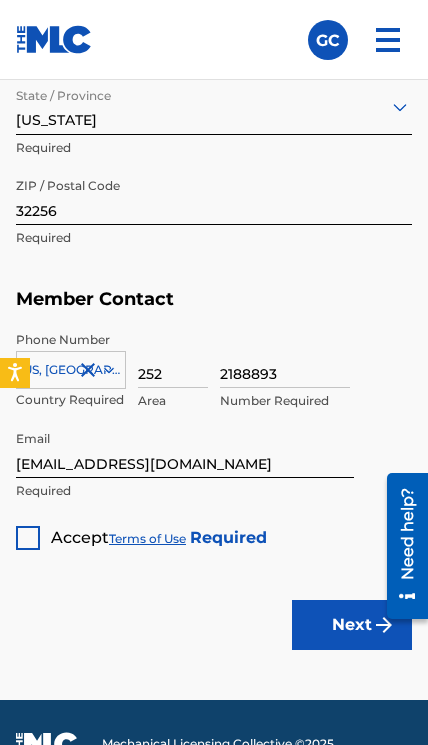 click at bounding box center [28, 538] 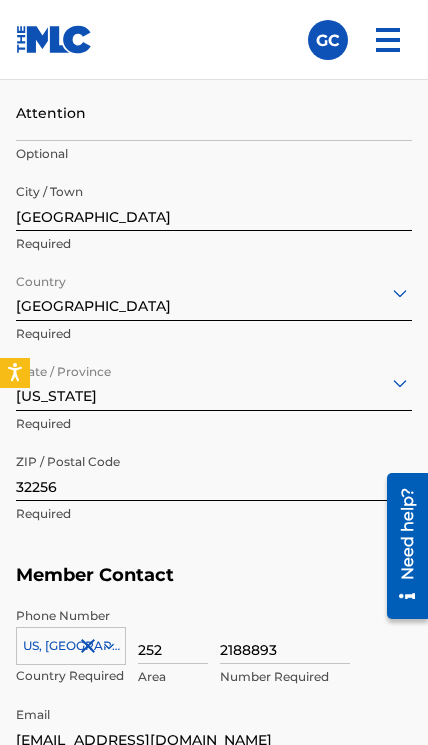 scroll, scrollTop: 1571, scrollLeft: 0, axis: vertical 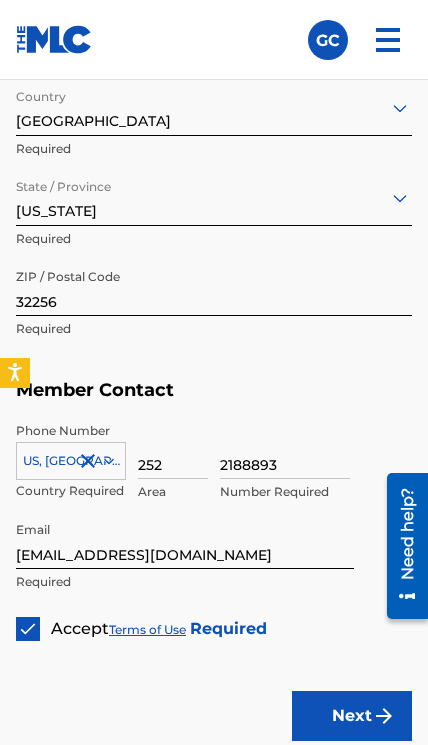 click on "[EMAIL_ADDRESS][DOMAIN_NAME]" at bounding box center [185, 540] 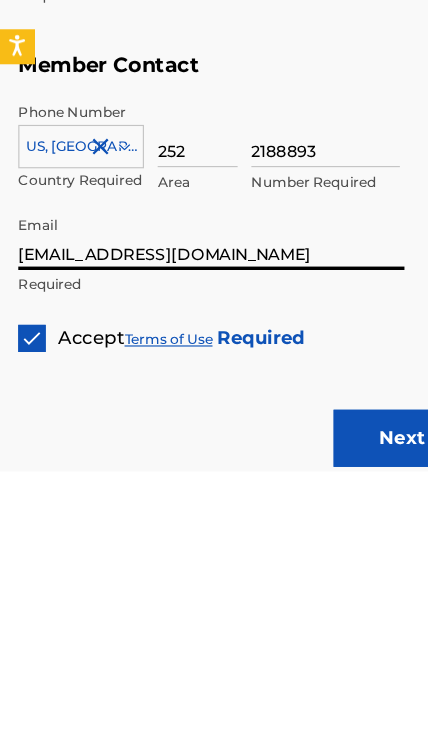 click on "[EMAIL_ADDRESS][DOMAIN_NAME]" at bounding box center [185, 540] 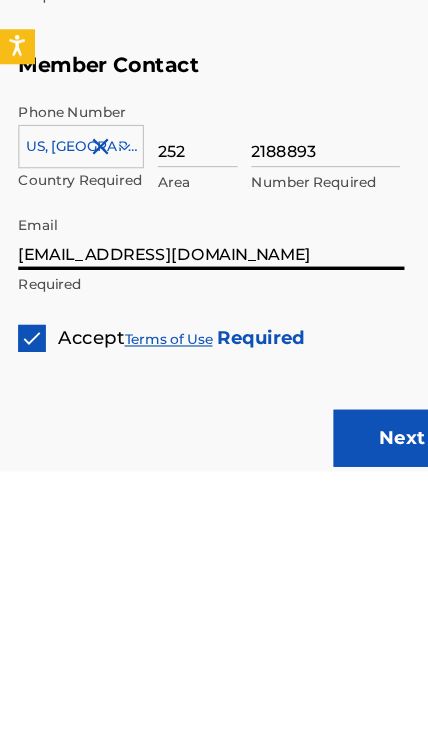 type on "[EMAIL_ADDRESS][DOMAIN_NAME]" 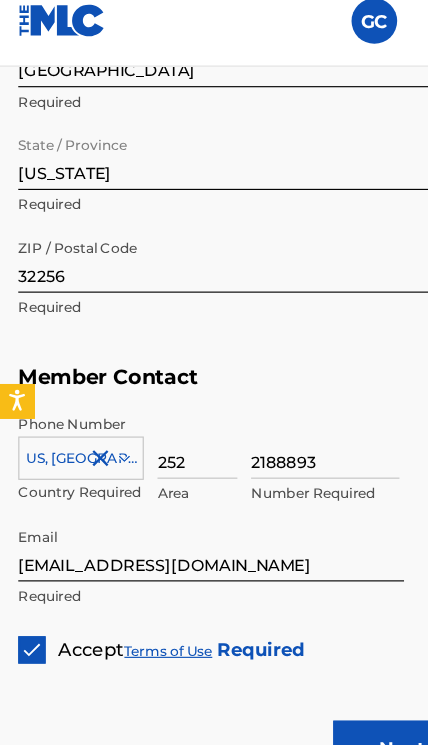 scroll, scrollTop: 1743, scrollLeft: 0, axis: vertical 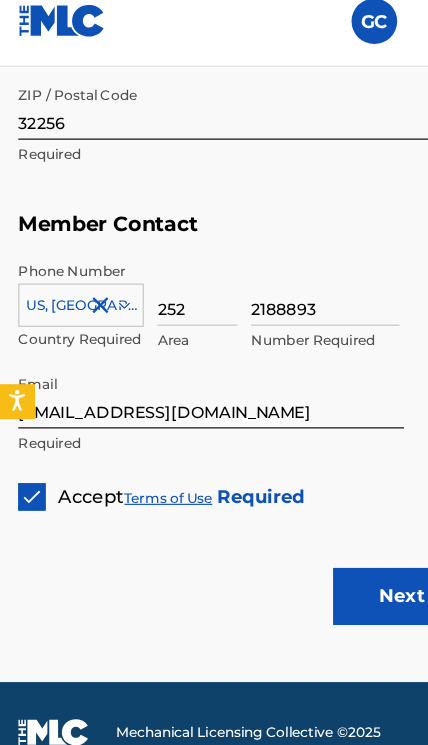 click on "Next" at bounding box center [352, 544] 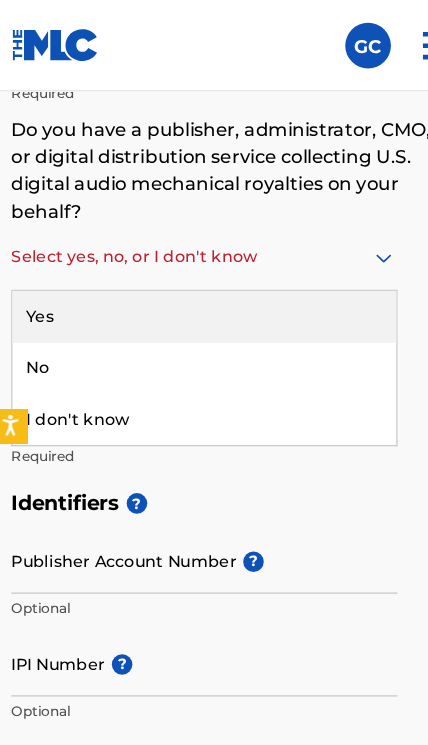 click on "Yes" at bounding box center [185, 277] 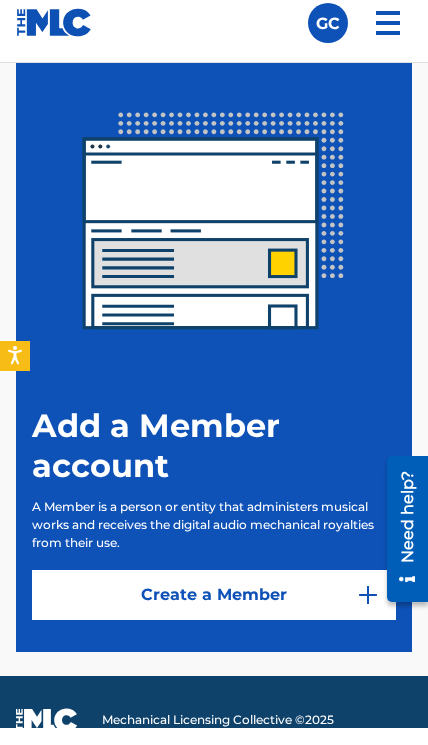 scroll, scrollTop: 413, scrollLeft: 0, axis: vertical 